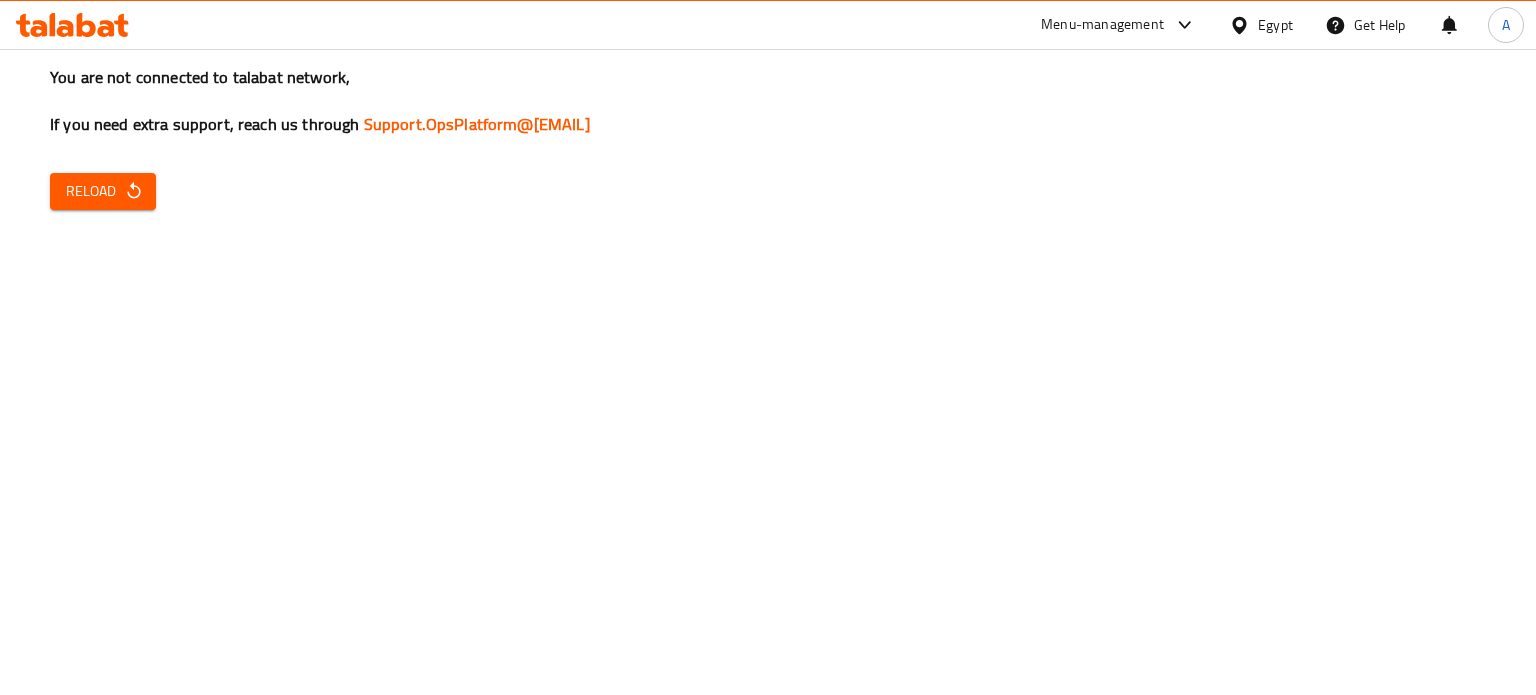 scroll, scrollTop: 0, scrollLeft: 0, axis: both 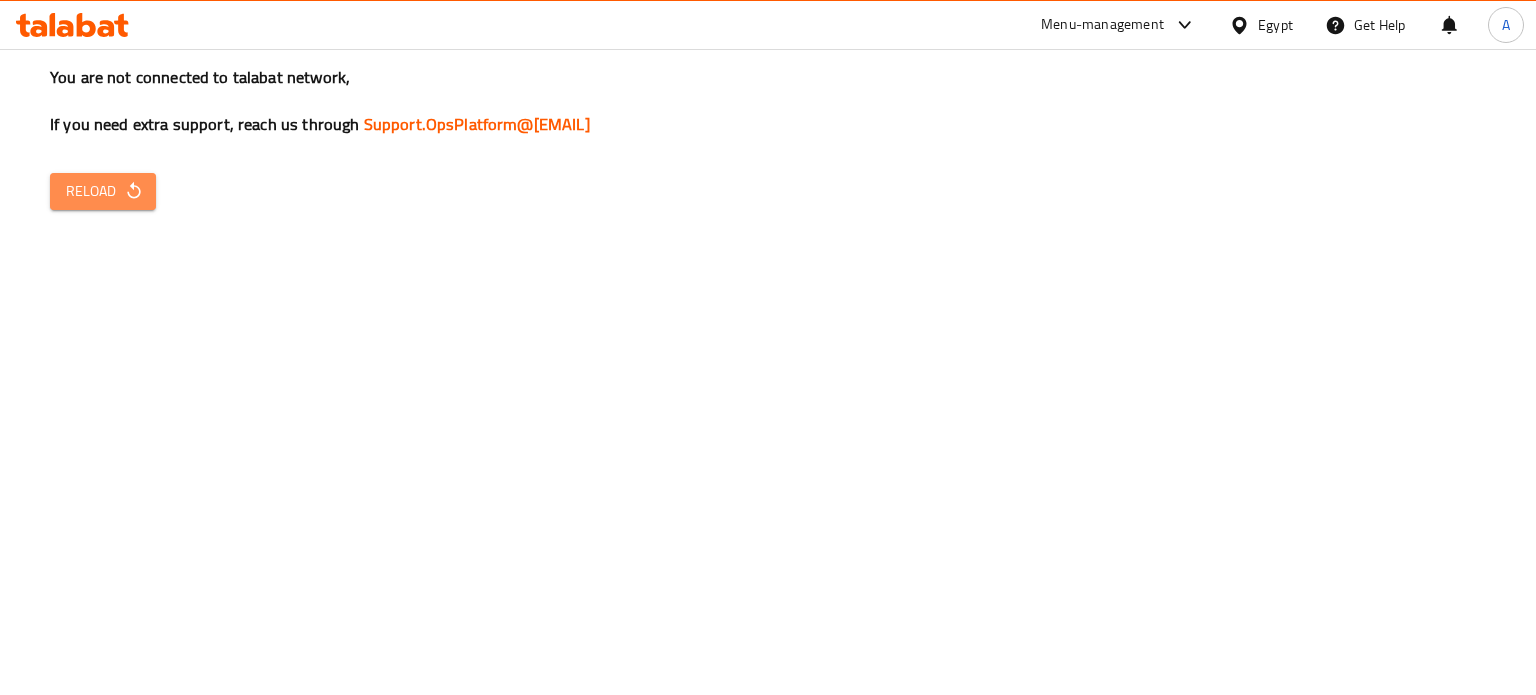 click on "Reload" at bounding box center [103, 191] 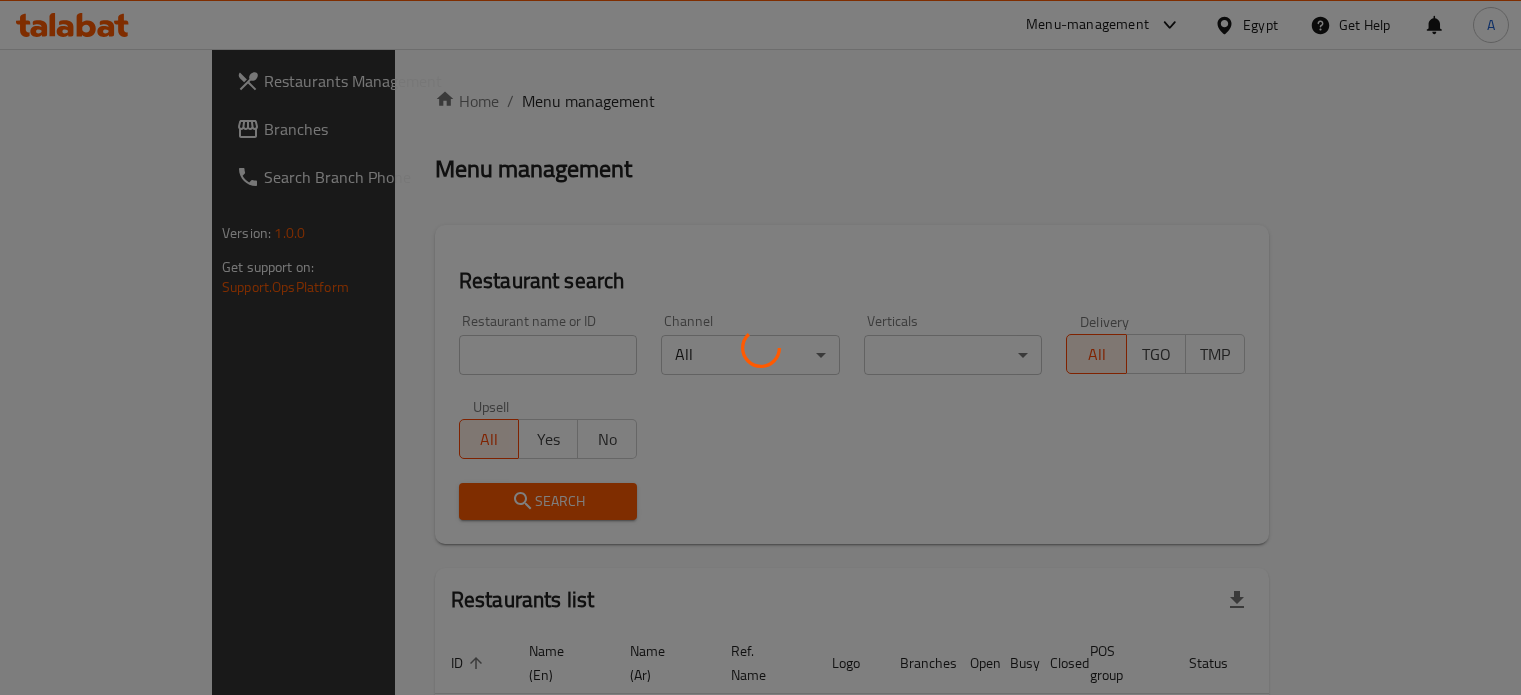 scroll, scrollTop: 0, scrollLeft: 0, axis: both 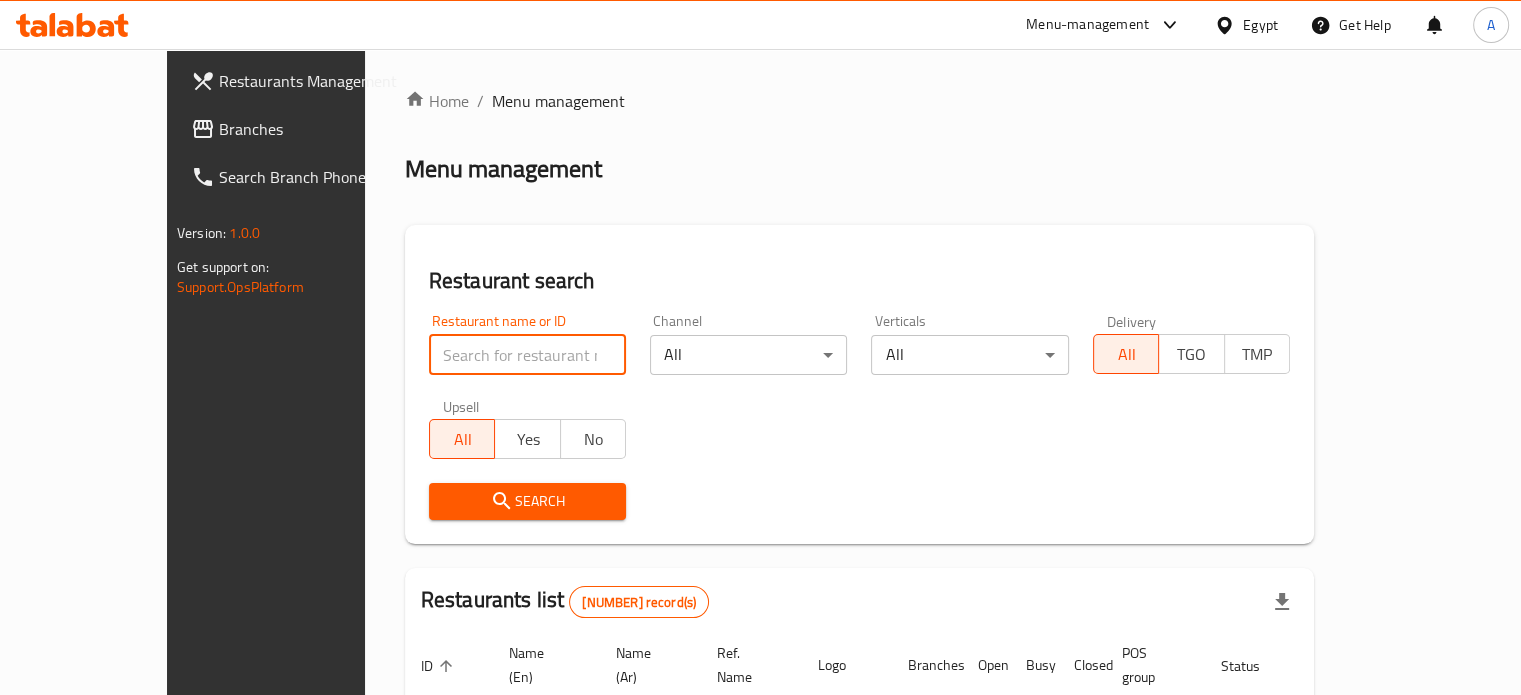 click at bounding box center [527, 355] 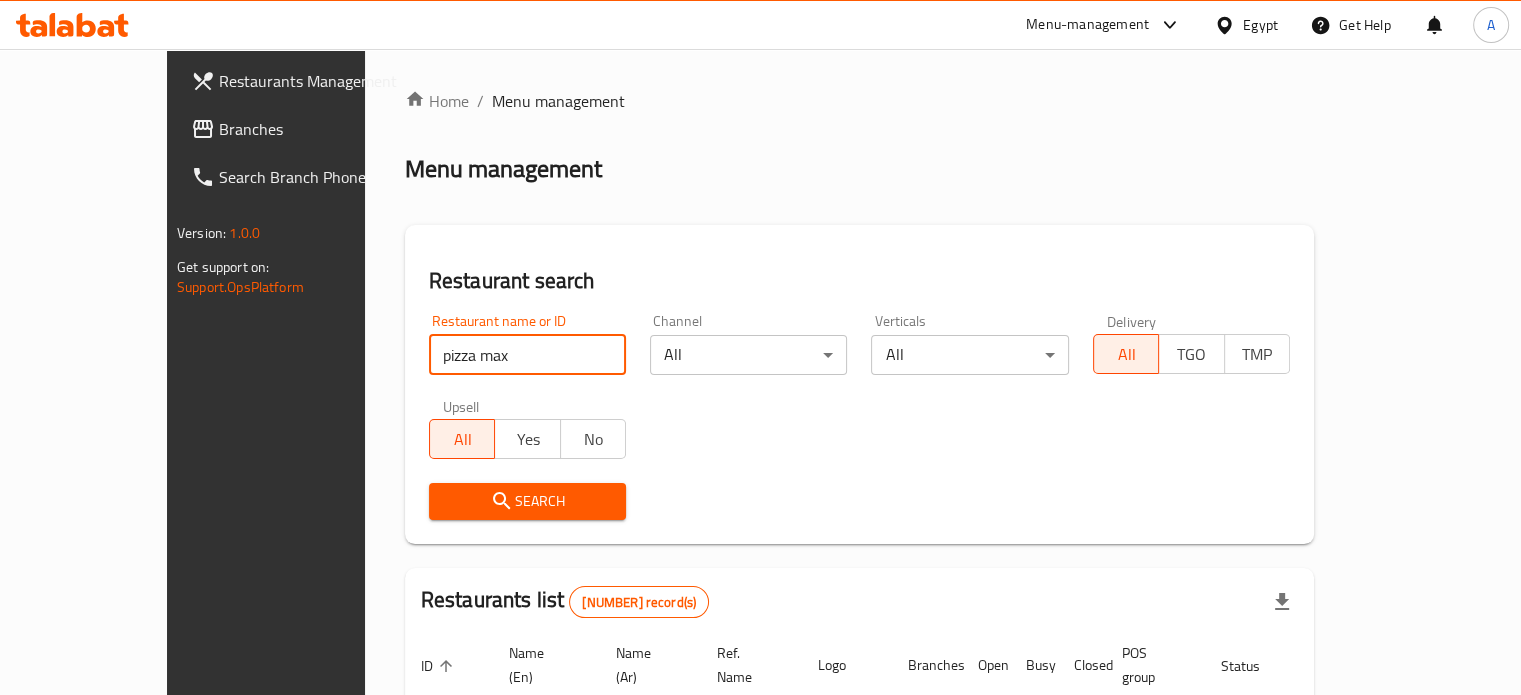 click on "Search" at bounding box center [527, 501] 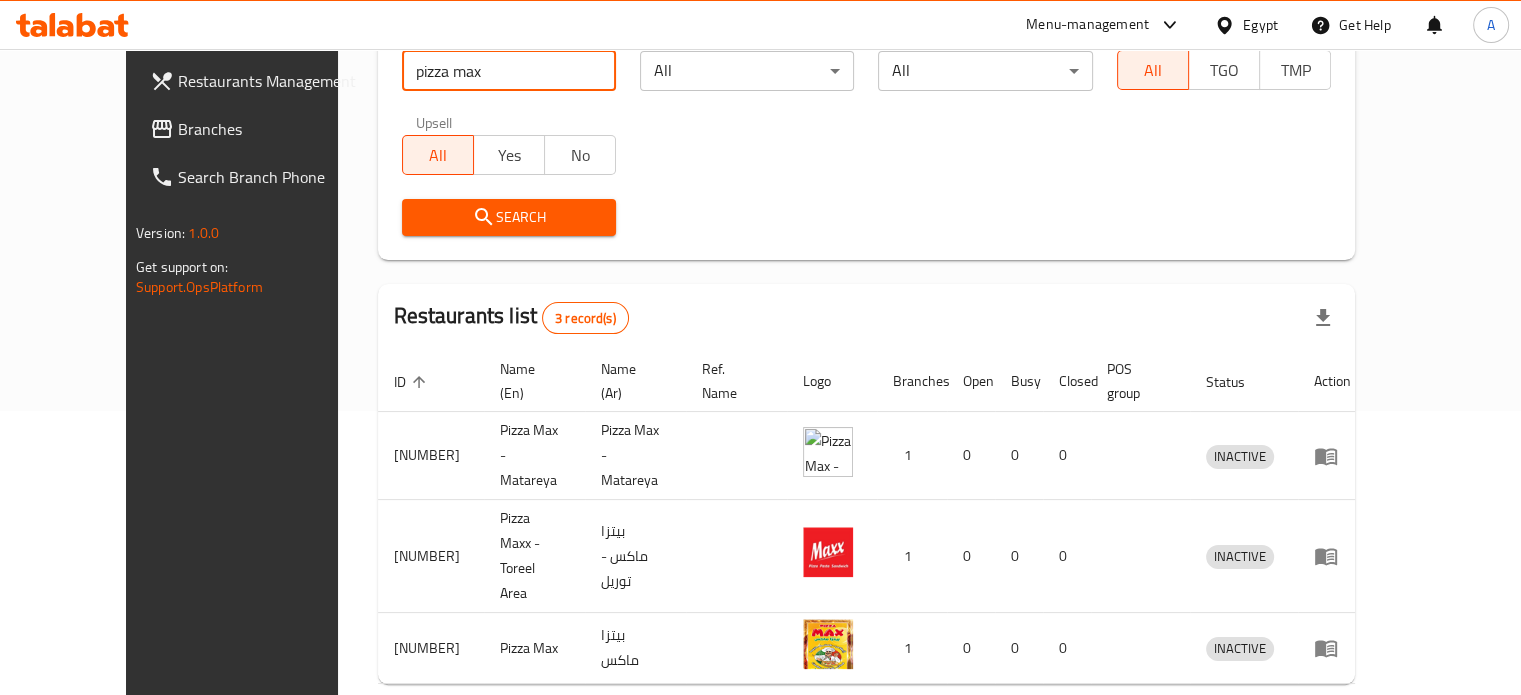 scroll, scrollTop: 297, scrollLeft: 0, axis: vertical 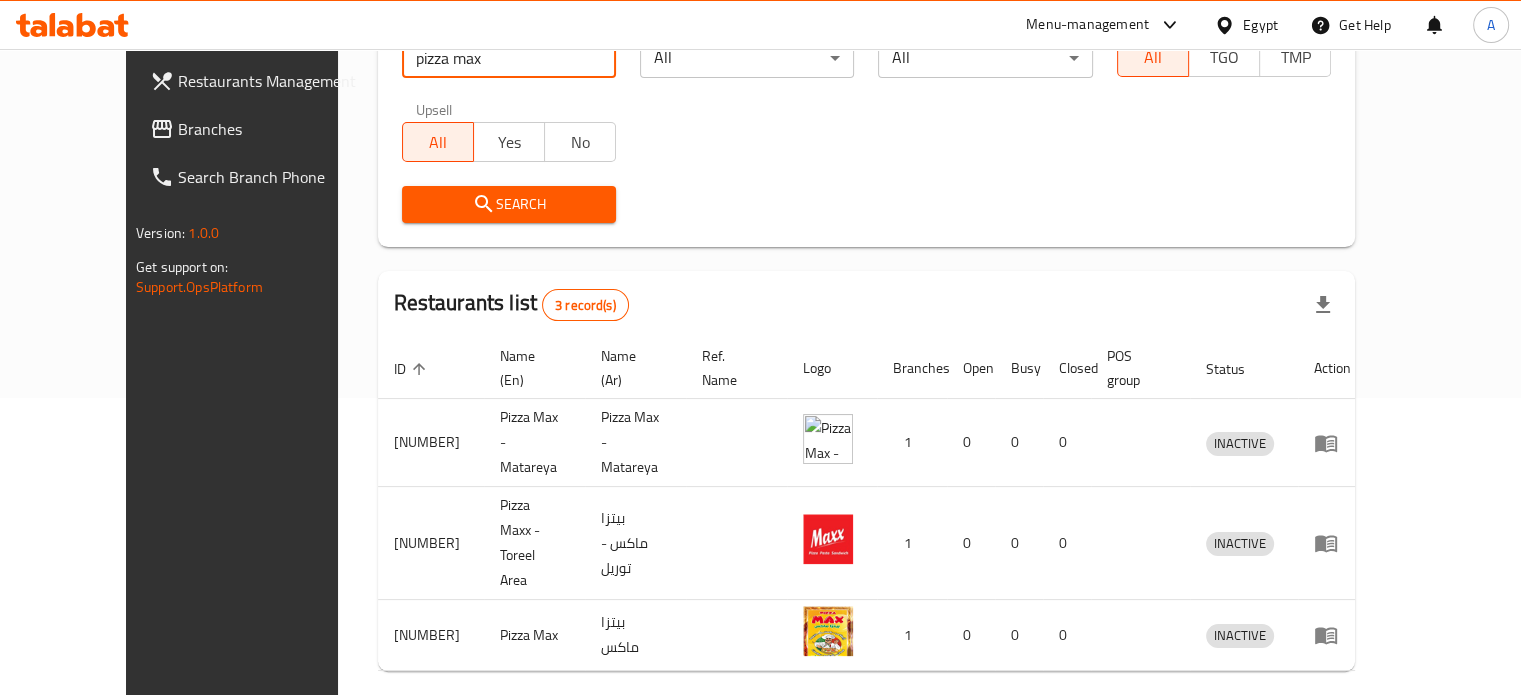 click on "pizza max" at bounding box center (509, 58) 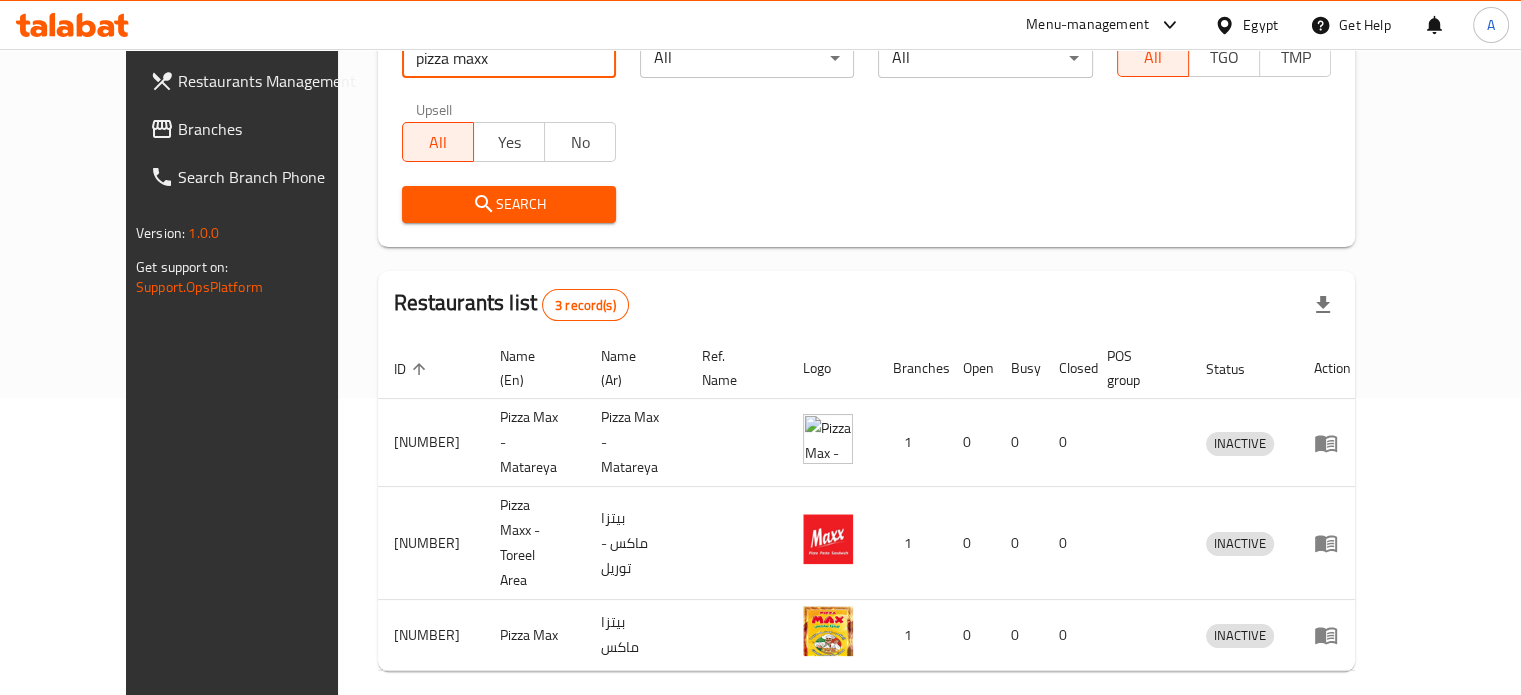 click on "Search" at bounding box center [509, 204] 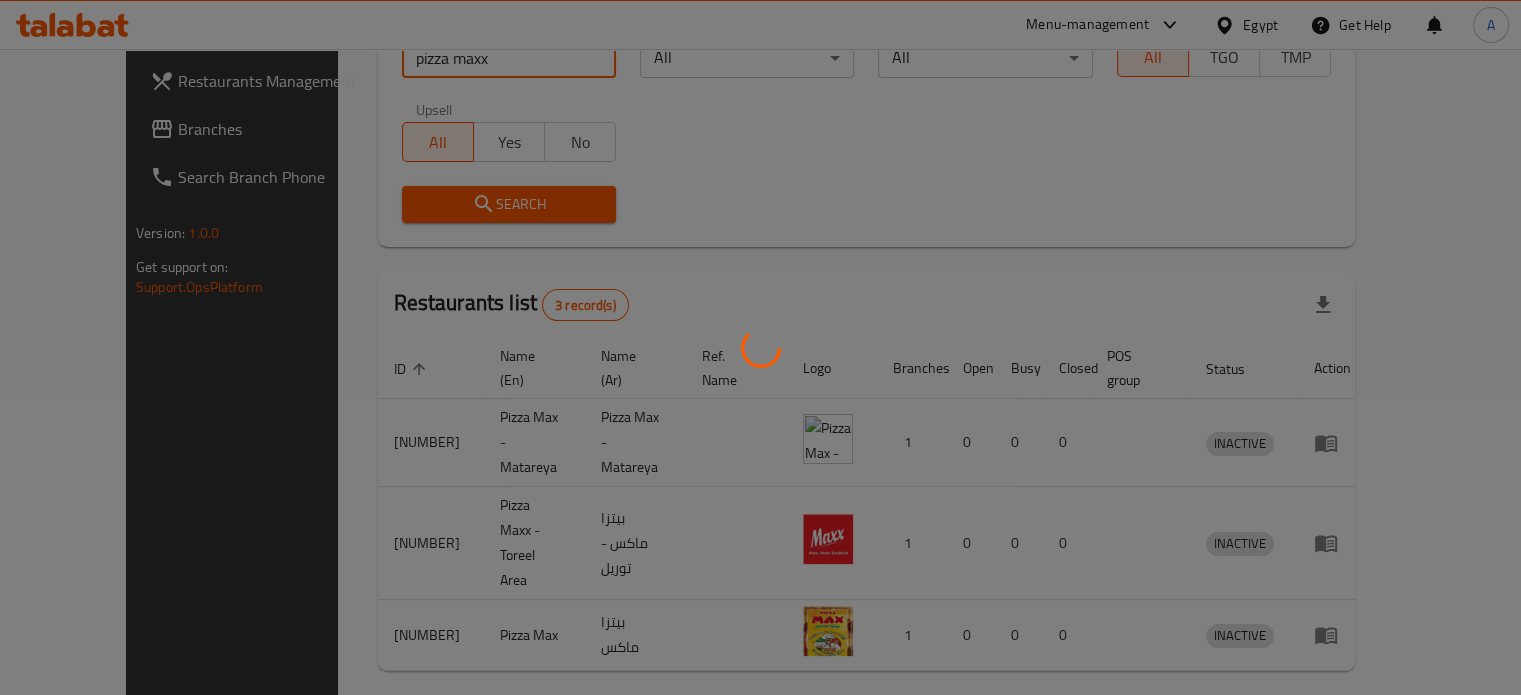 scroll, scrollTop: 156, scrollLeft: 0, axis: vertical 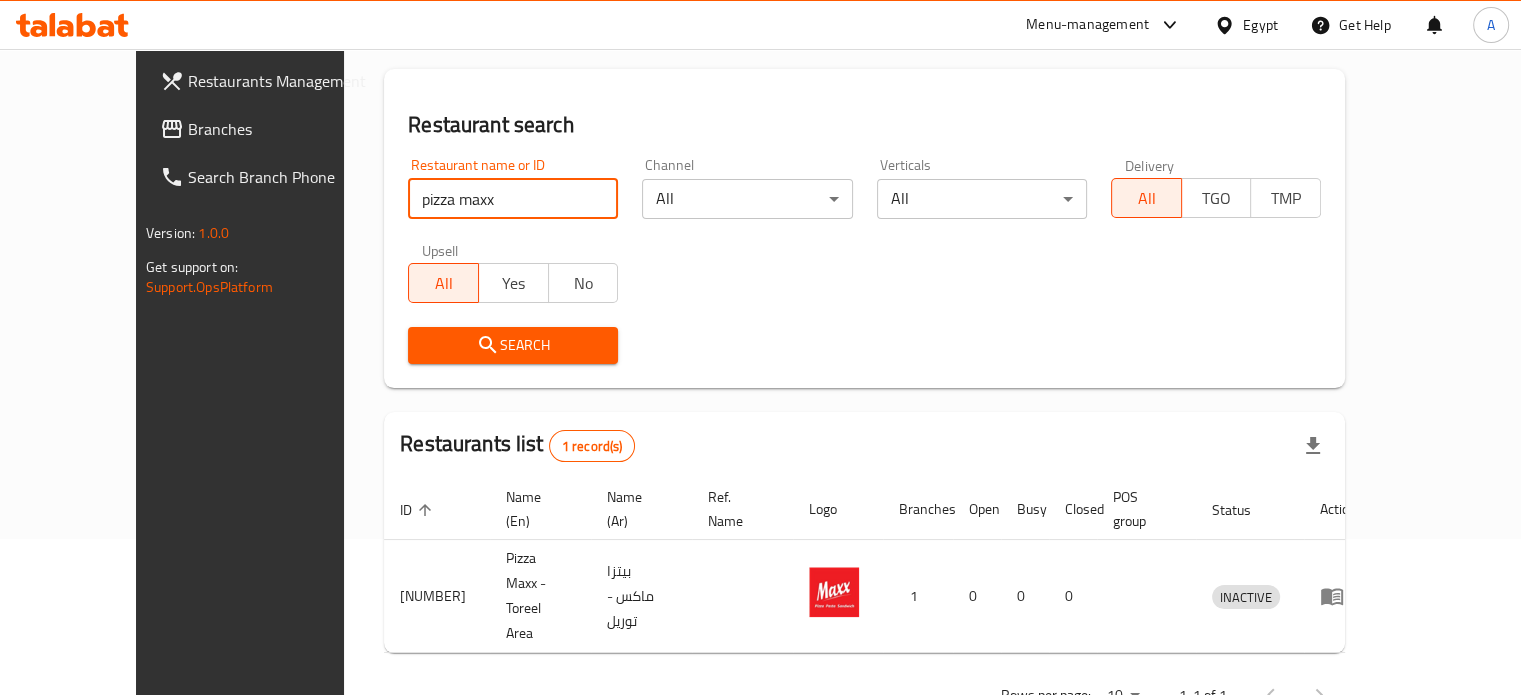 click on "pizza maxx" at bounding box center (513, 199) 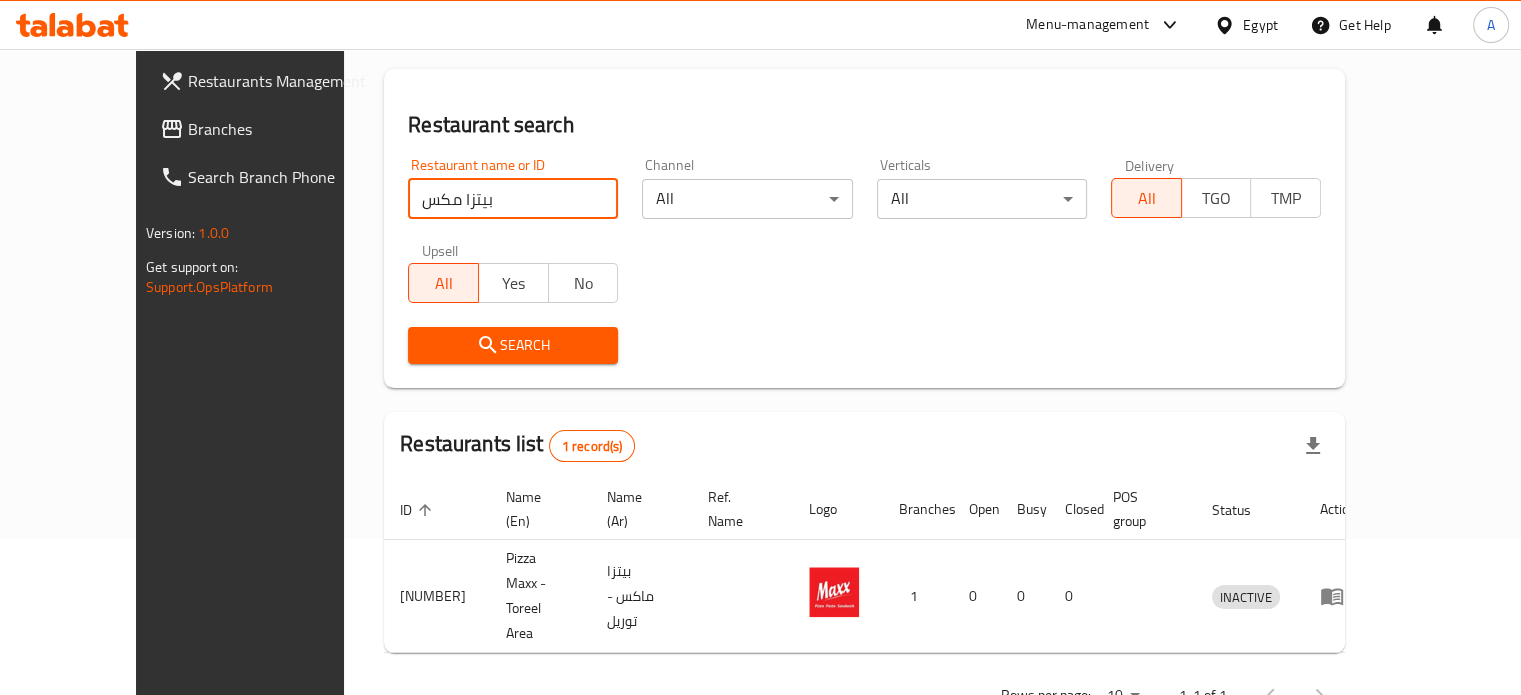 type on "بيتزا مكس" 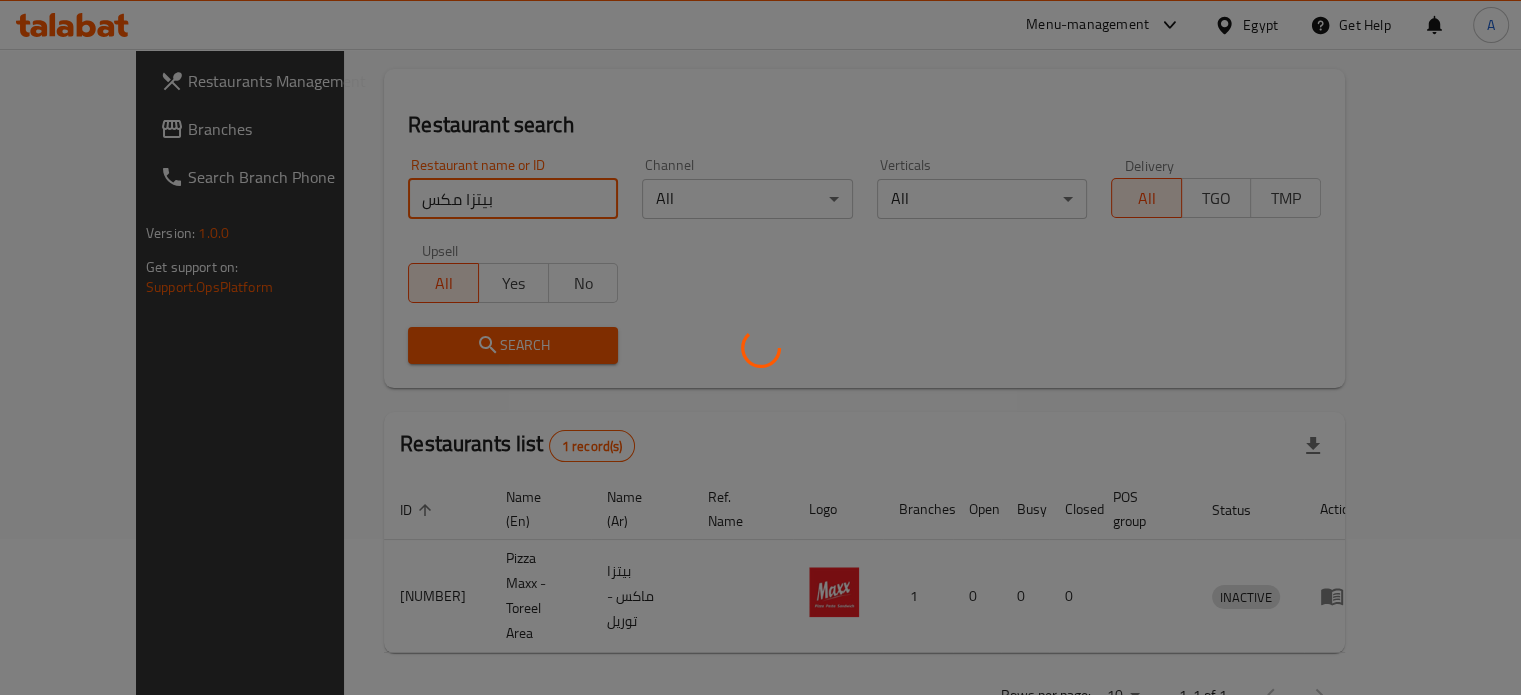 scroll, scrollTop: 297, scrollLeft: 0, axis: vertical 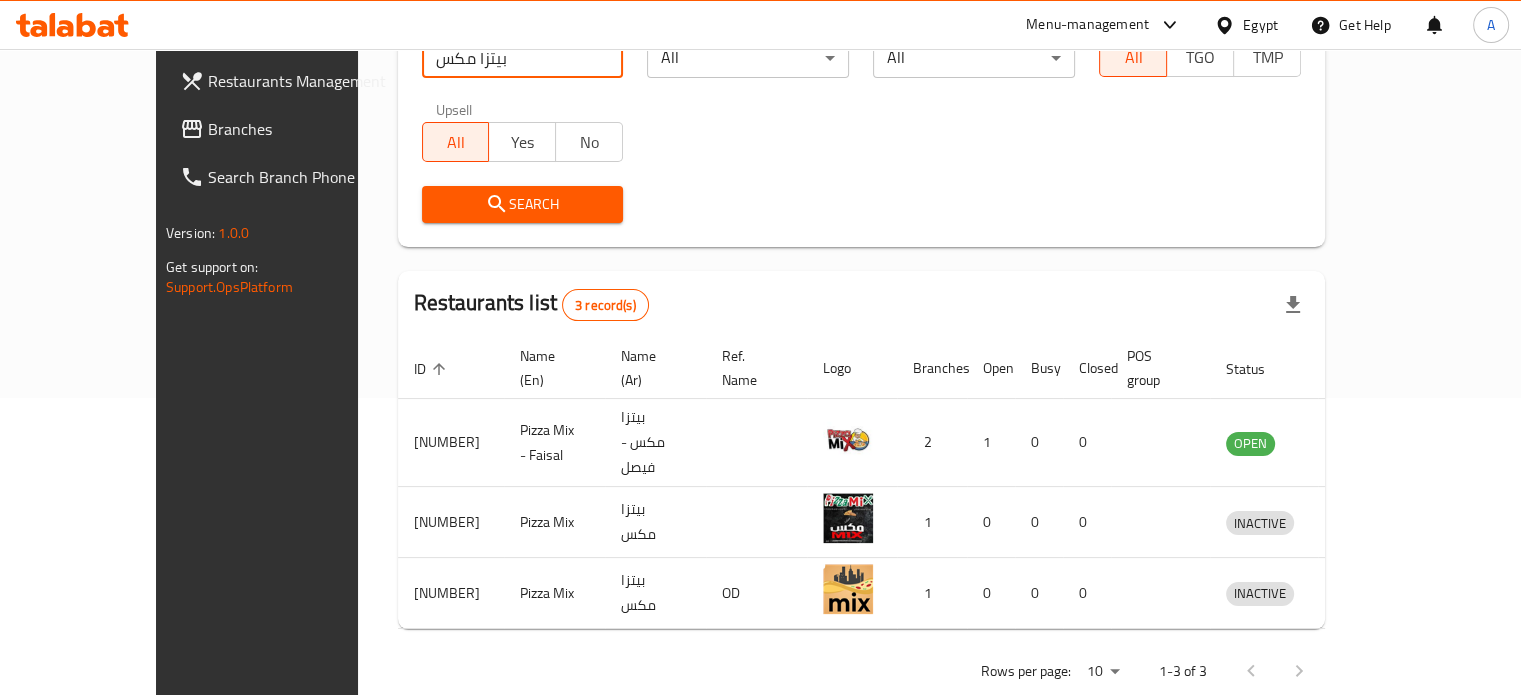 click on "بيتزا مكس" at bounding box center [523, 58] 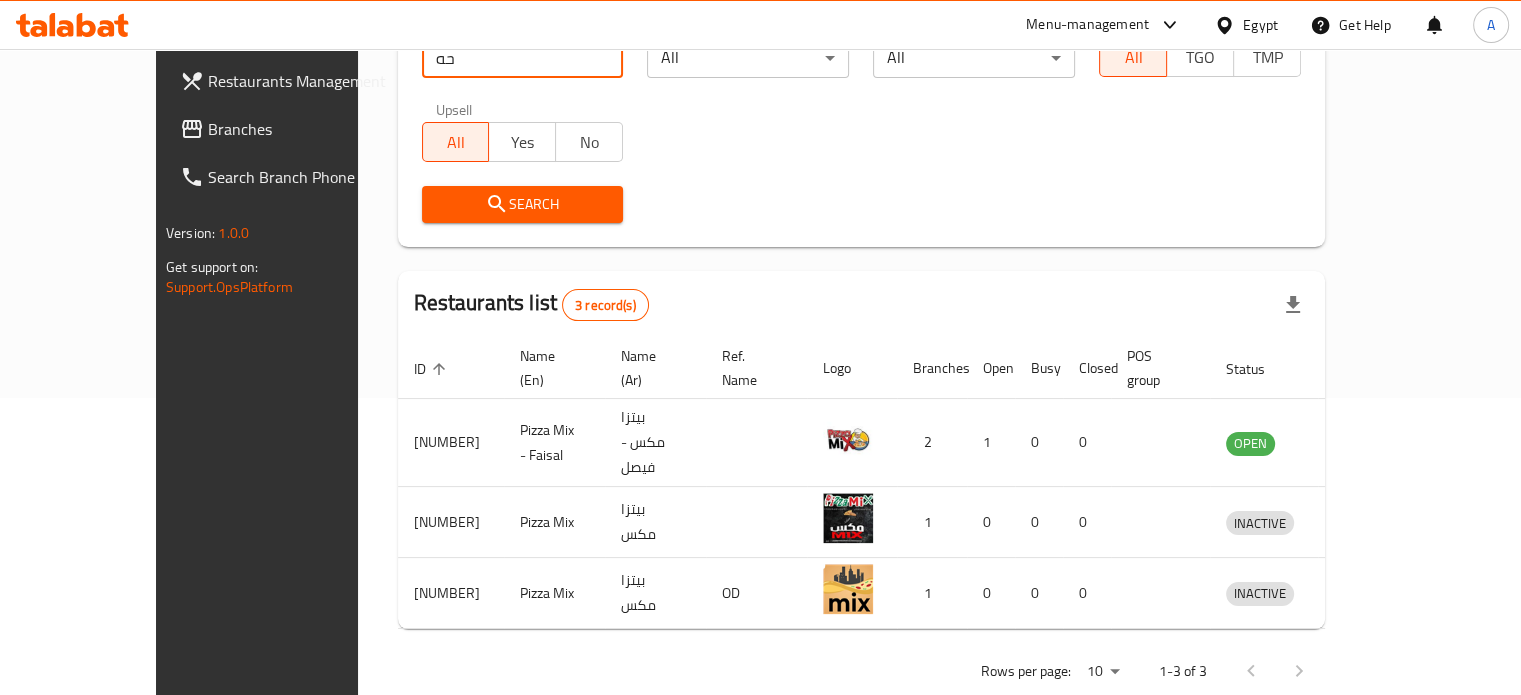 type on "ح" 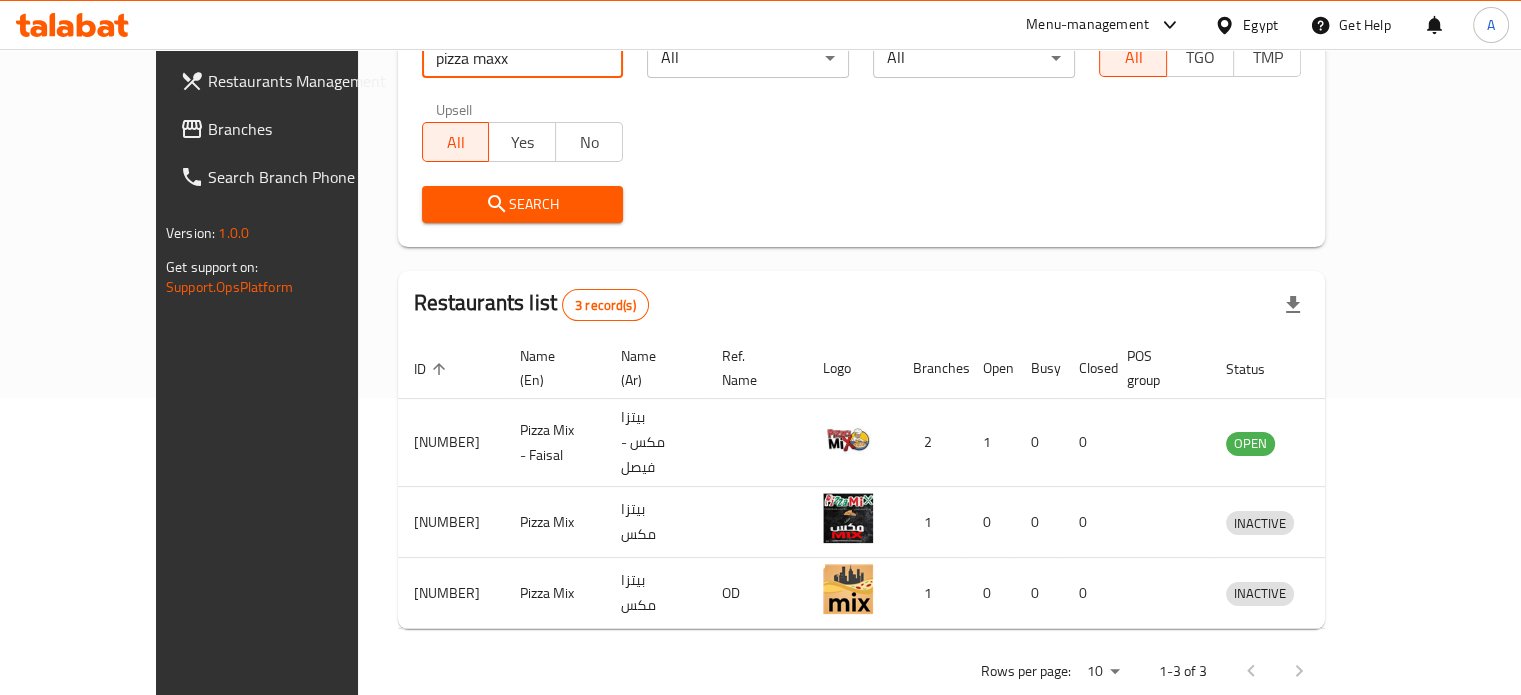 type on "pizza maxx" 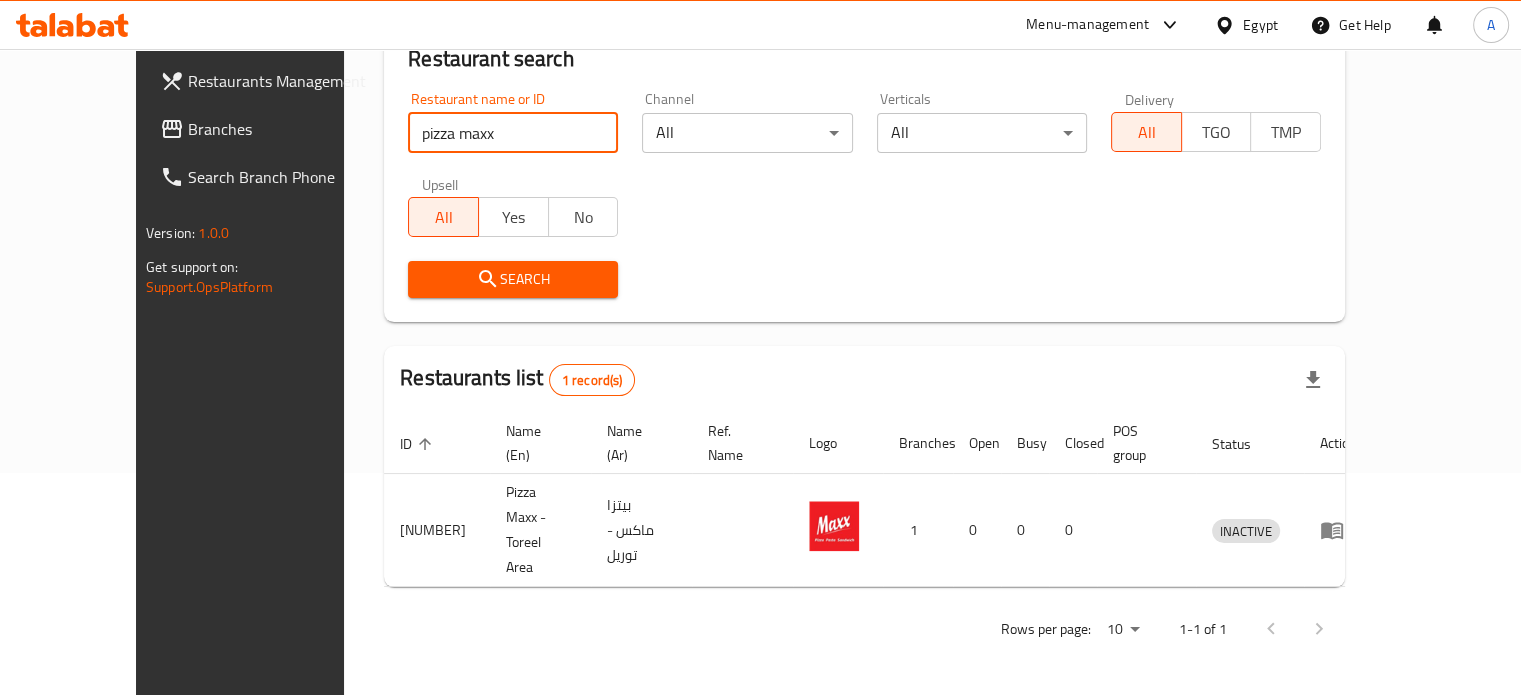 scroll, scrollTop: 156, scrollLeft: 0, axis: vertical 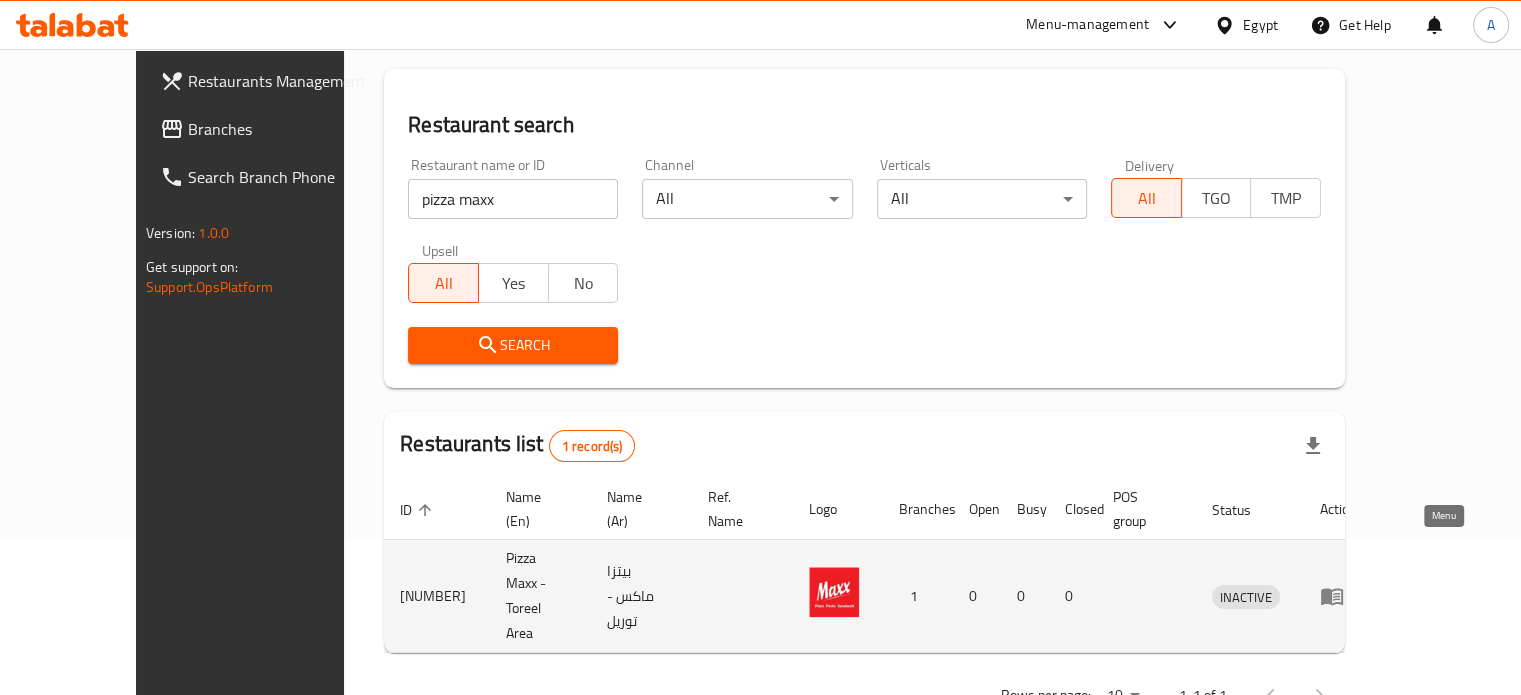 click 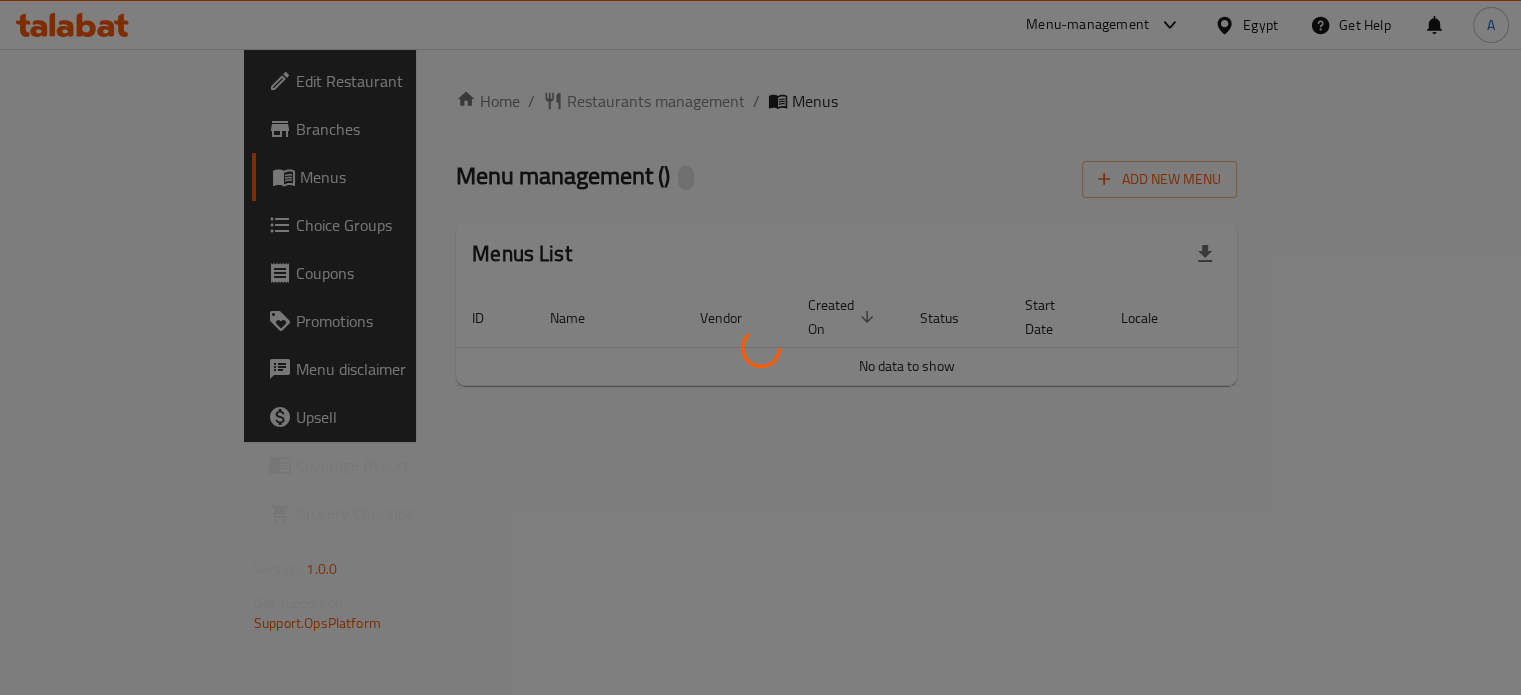 scroll, scrollTop: 0, scrollLeft: 0, axis: both 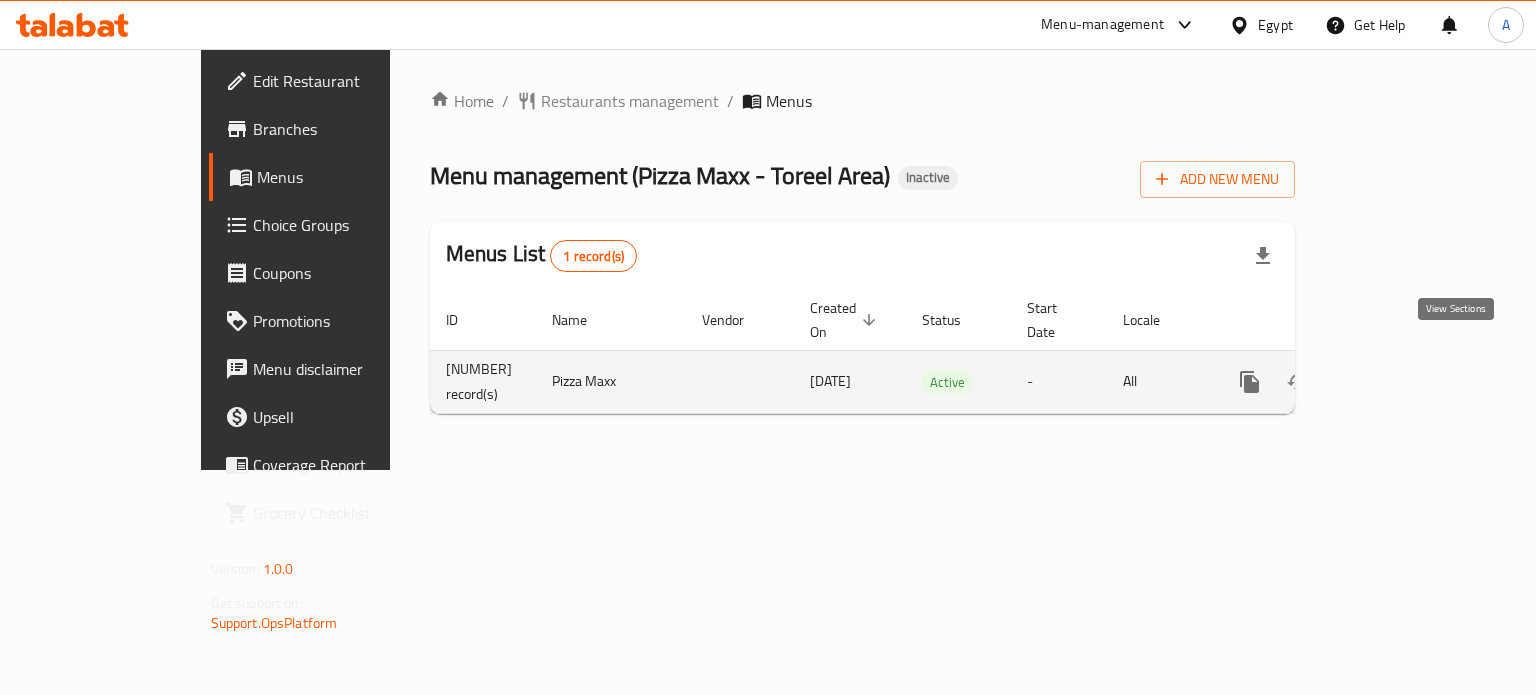 click 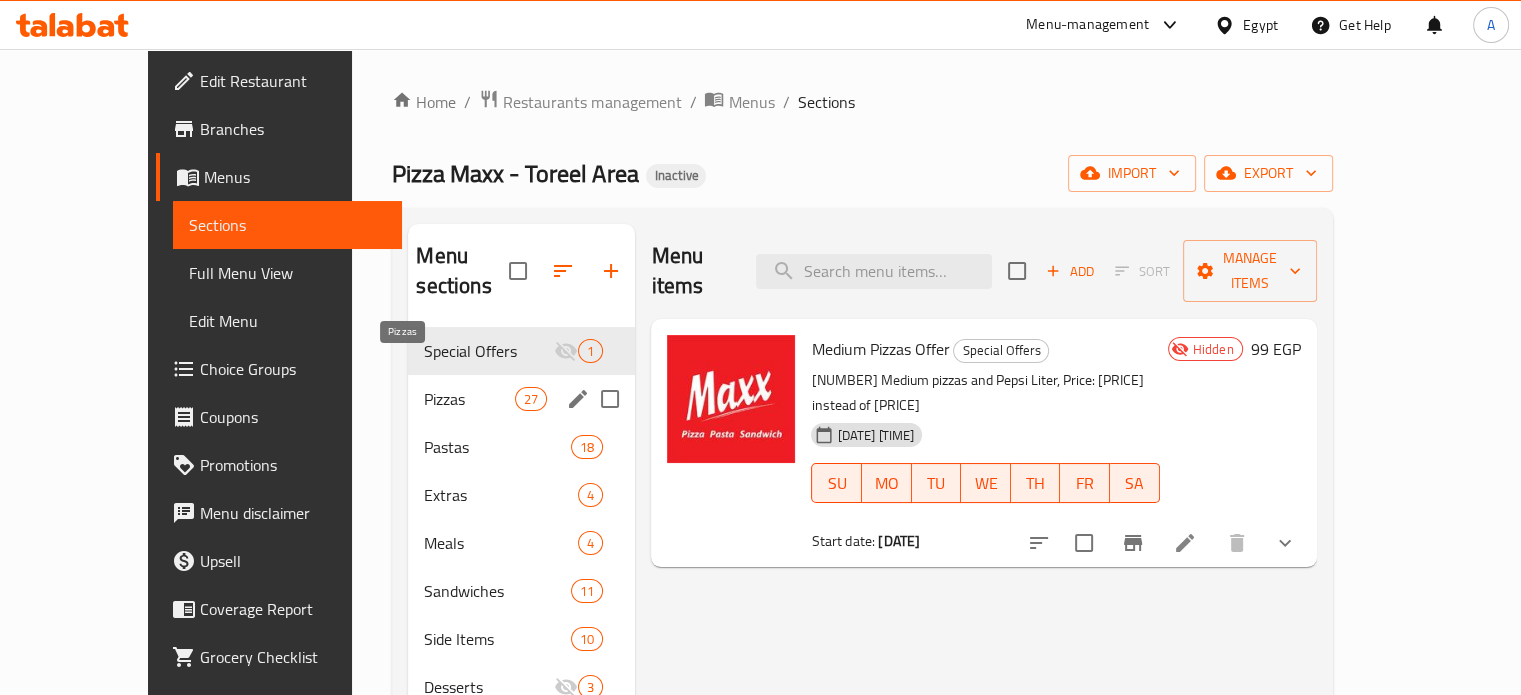 click on "Pizzas" at bounding box center (469, 399) 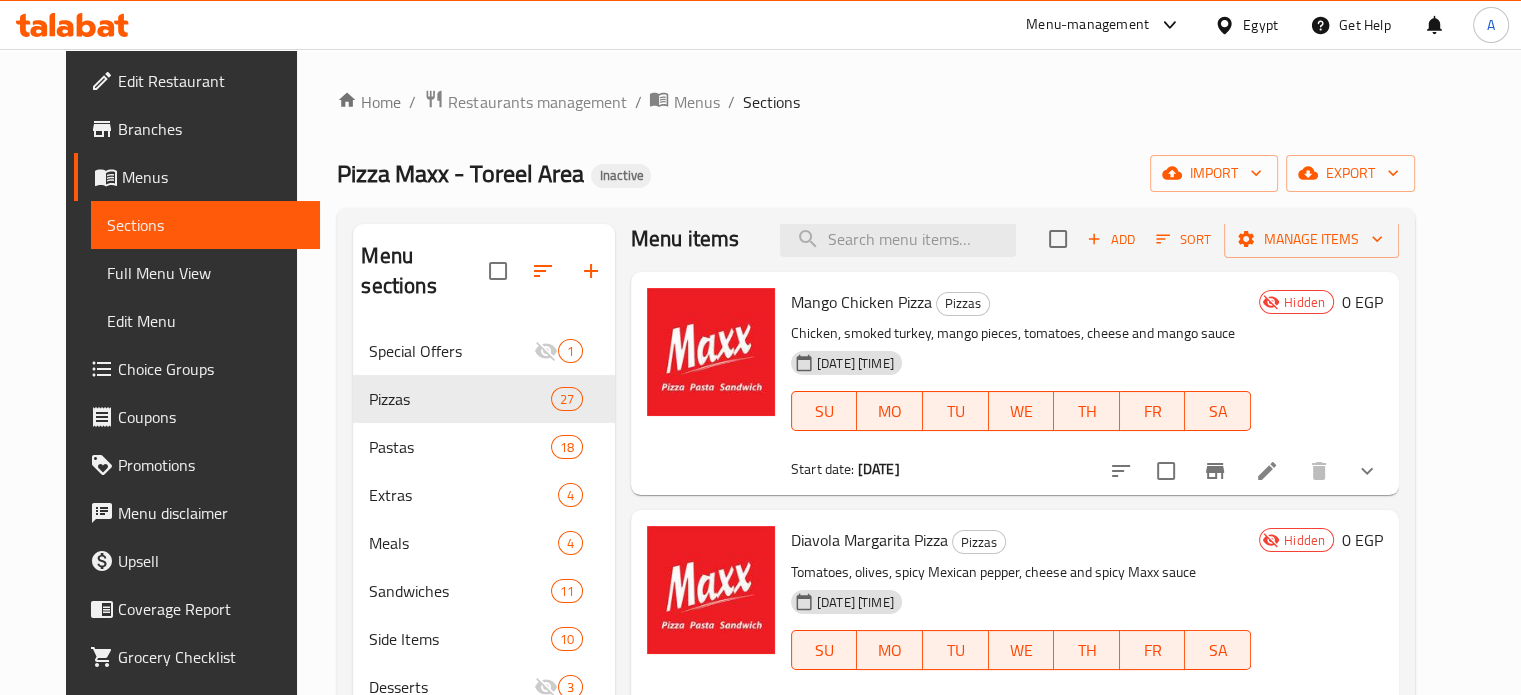 scroll, scrollTop: 0, scrollLeft: 0, axis: both 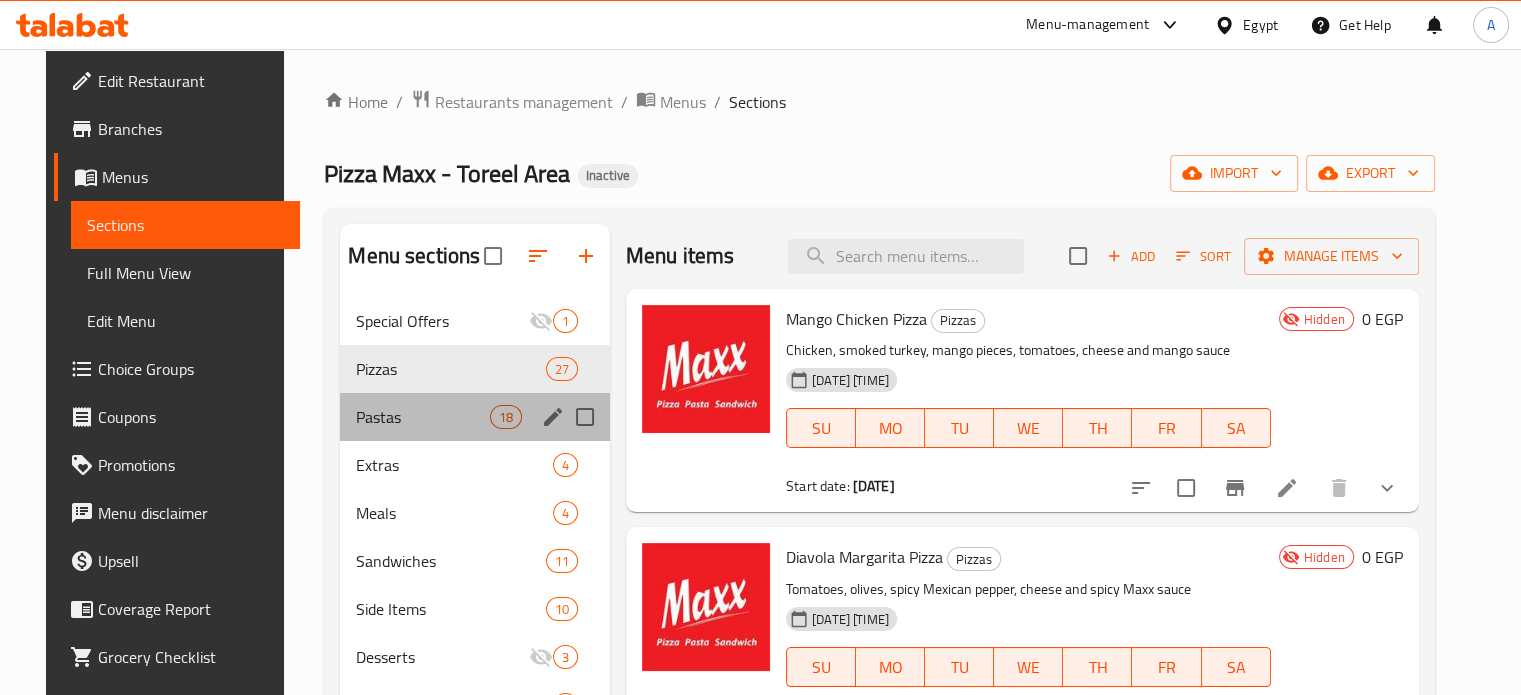 click on "Pastas 18" at bounding box center [475, 417] 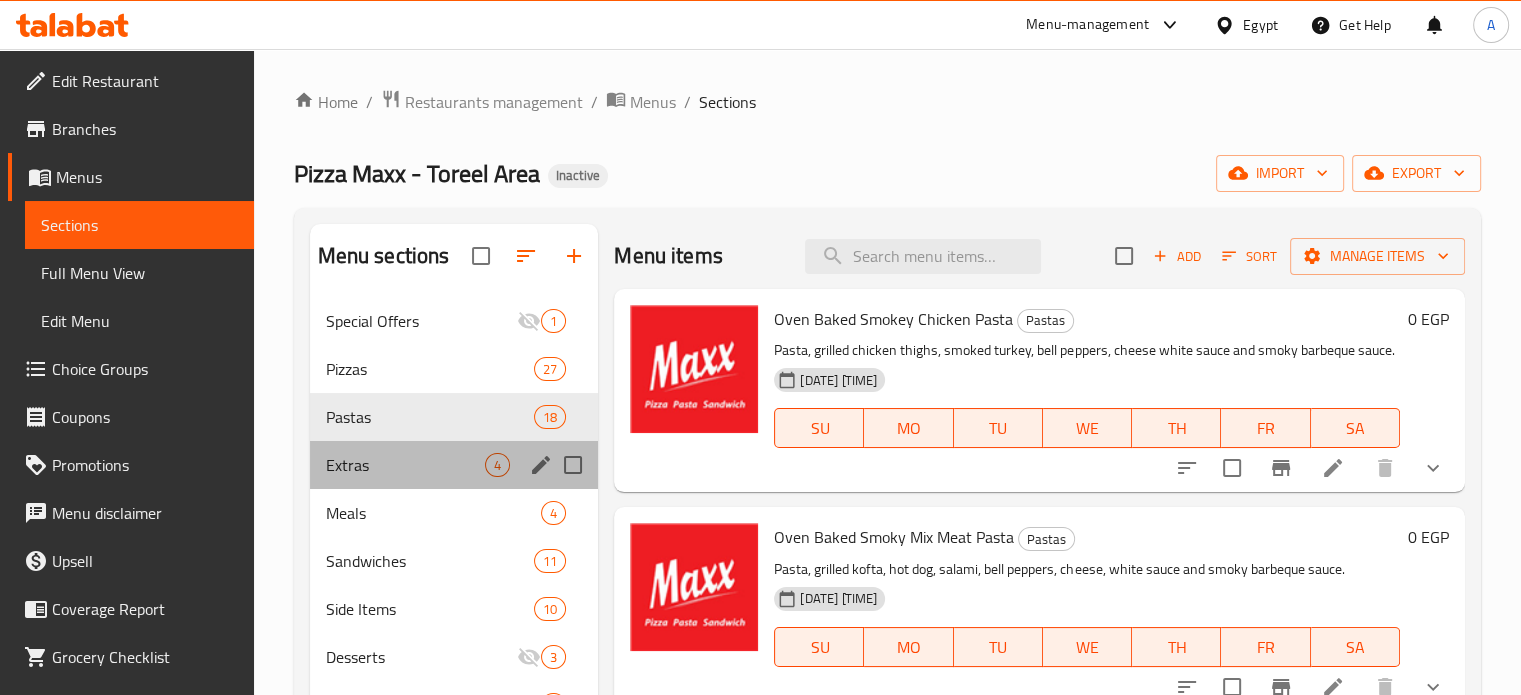 click on "Extras 4" at bounding box center [454, 465] 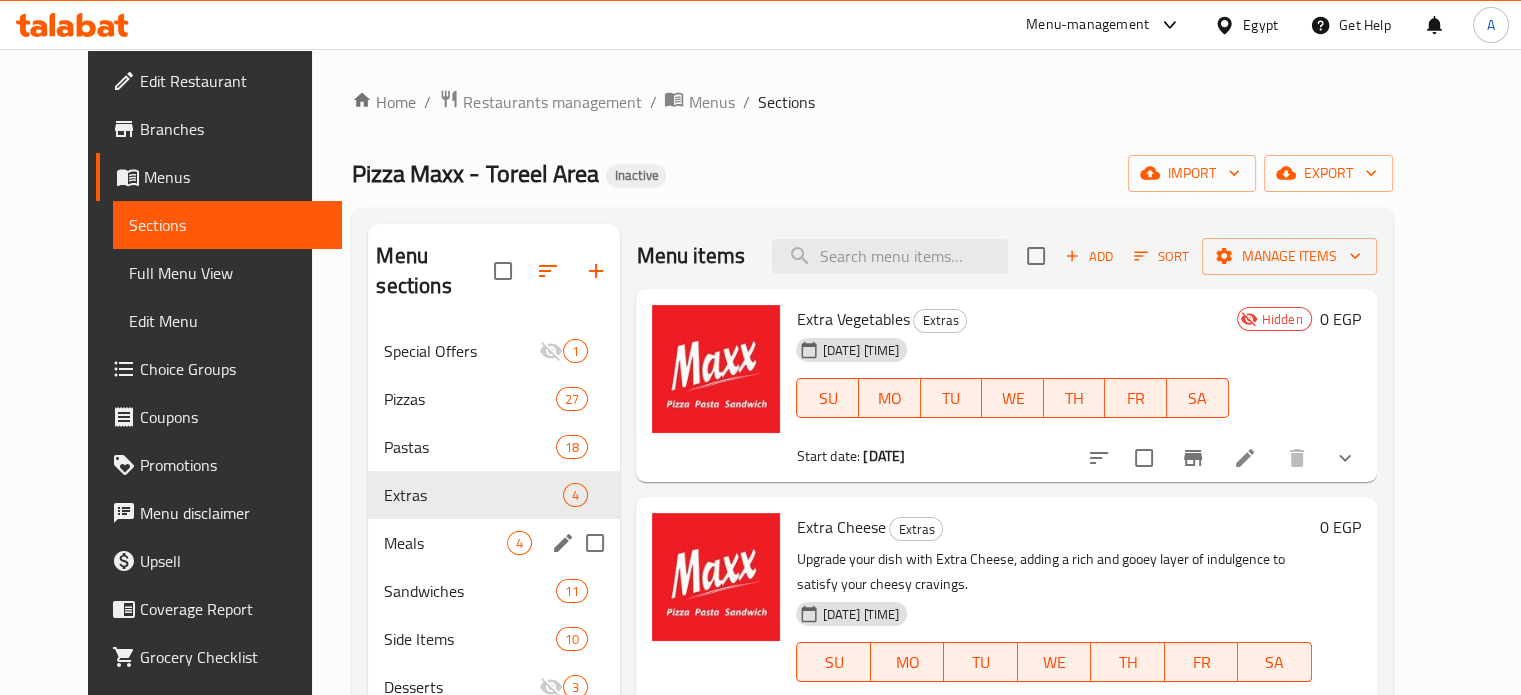 click on "Meals 4" at bounding box center (494, 543) 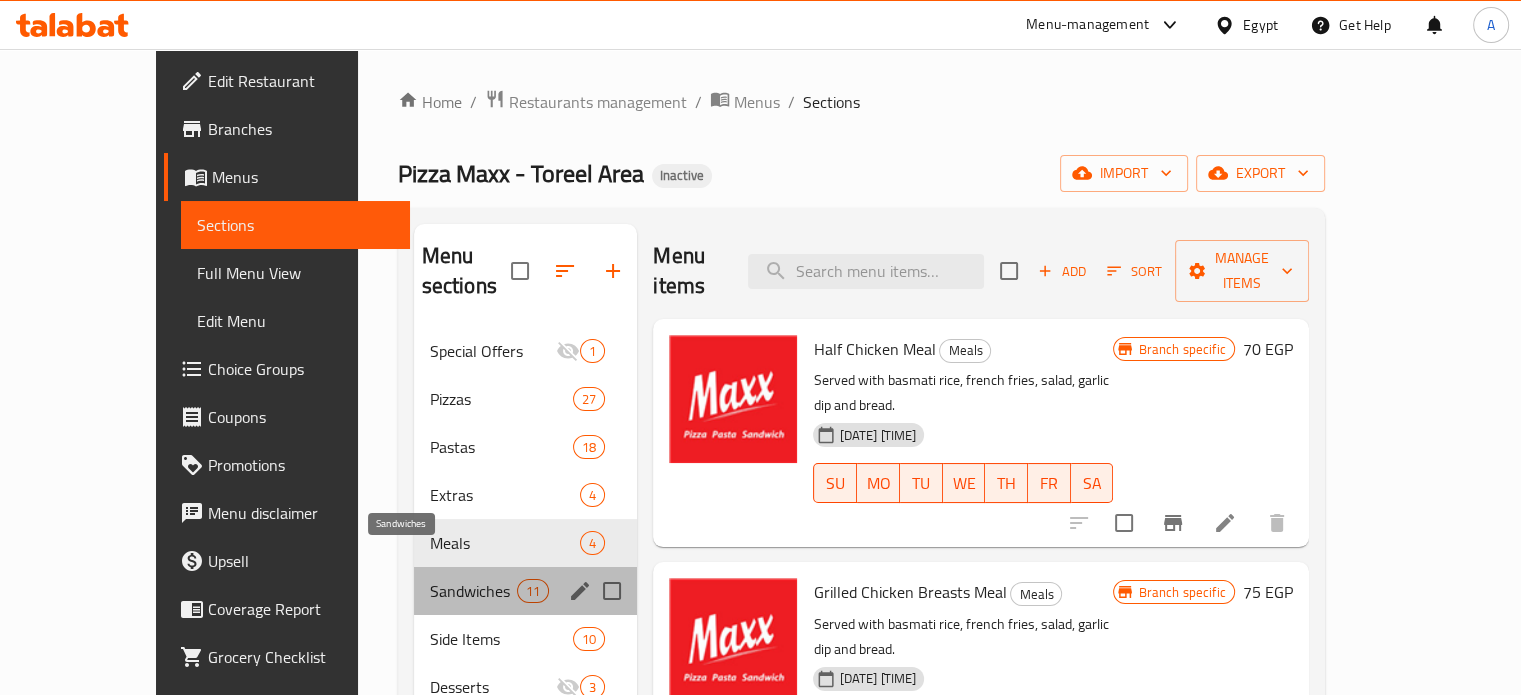 click on "Sandwiches" at bounding box center (473, 591) 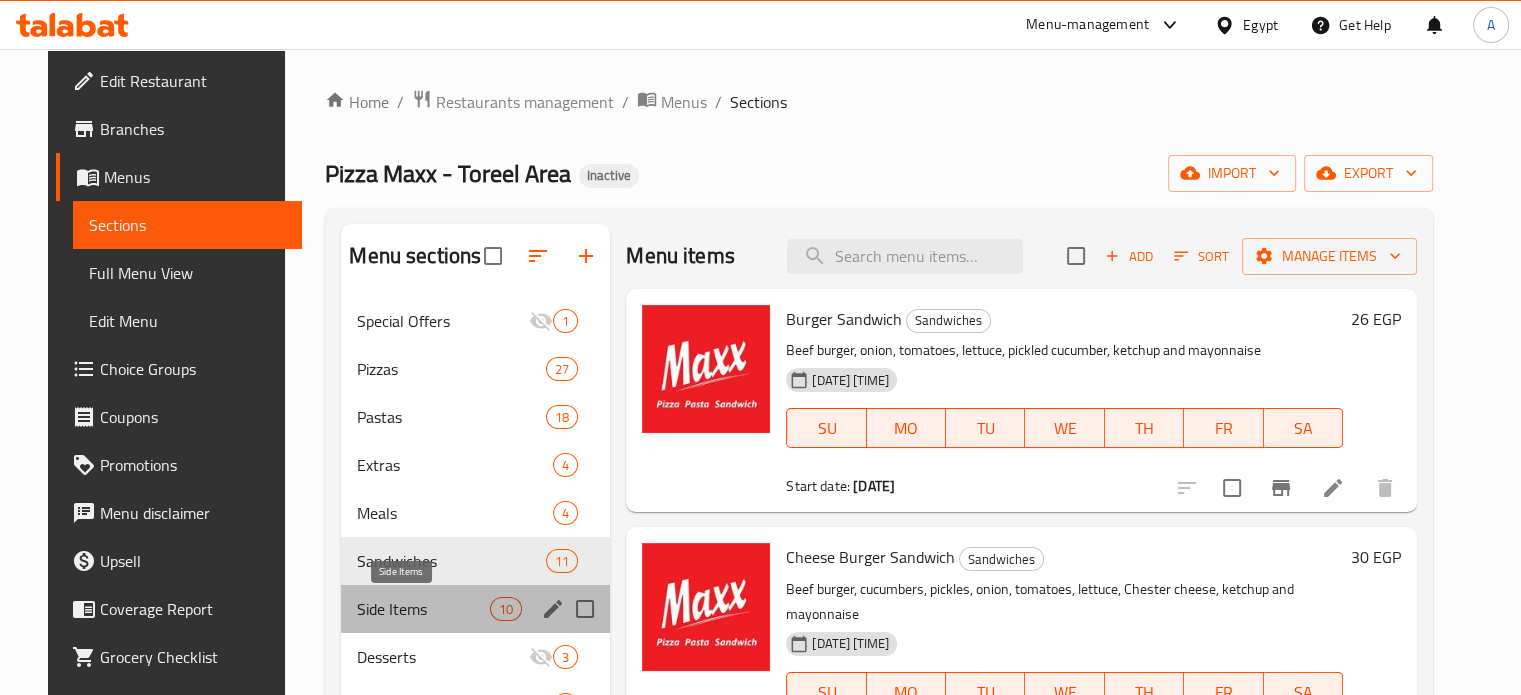 click on "Side Items" at bounding box center [423, 609] 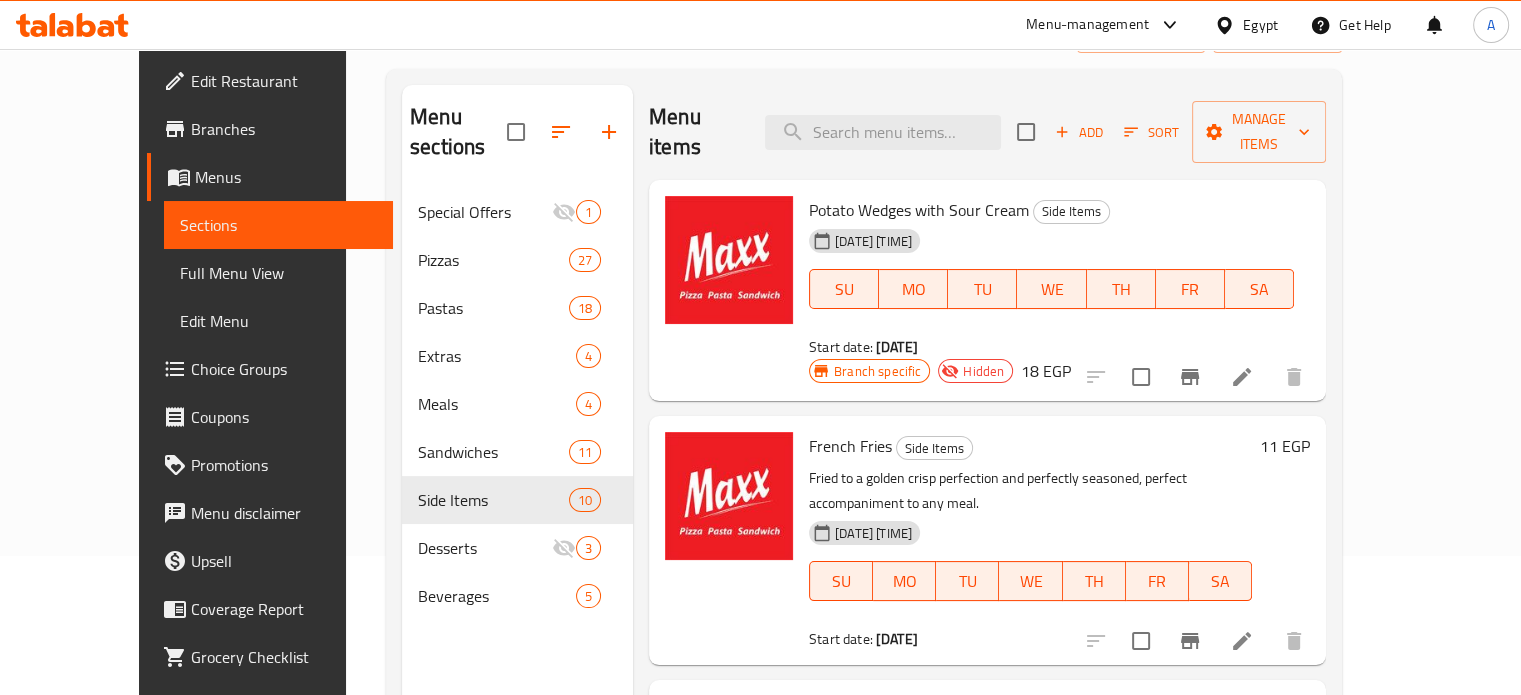 scroll, scrollTop: 141, scrollLeft: 0, axis: vertical 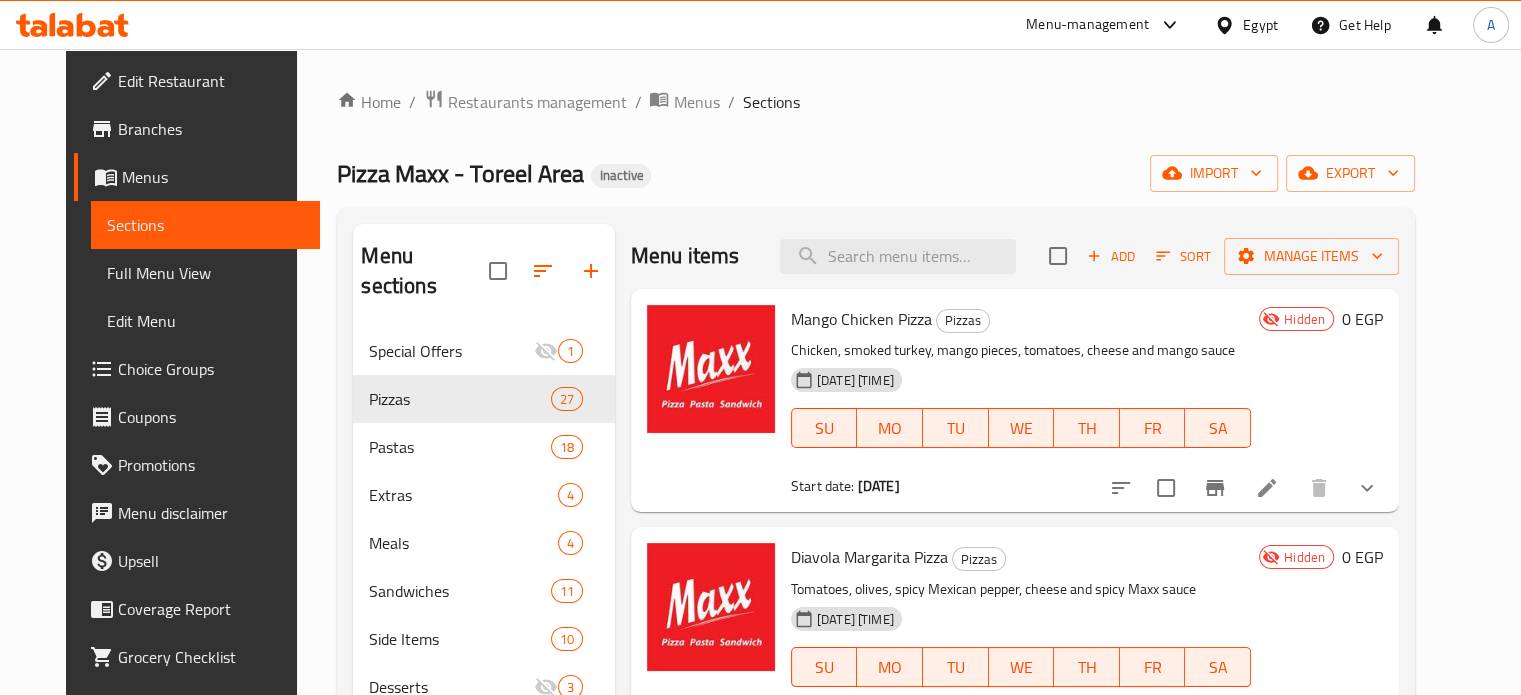 click 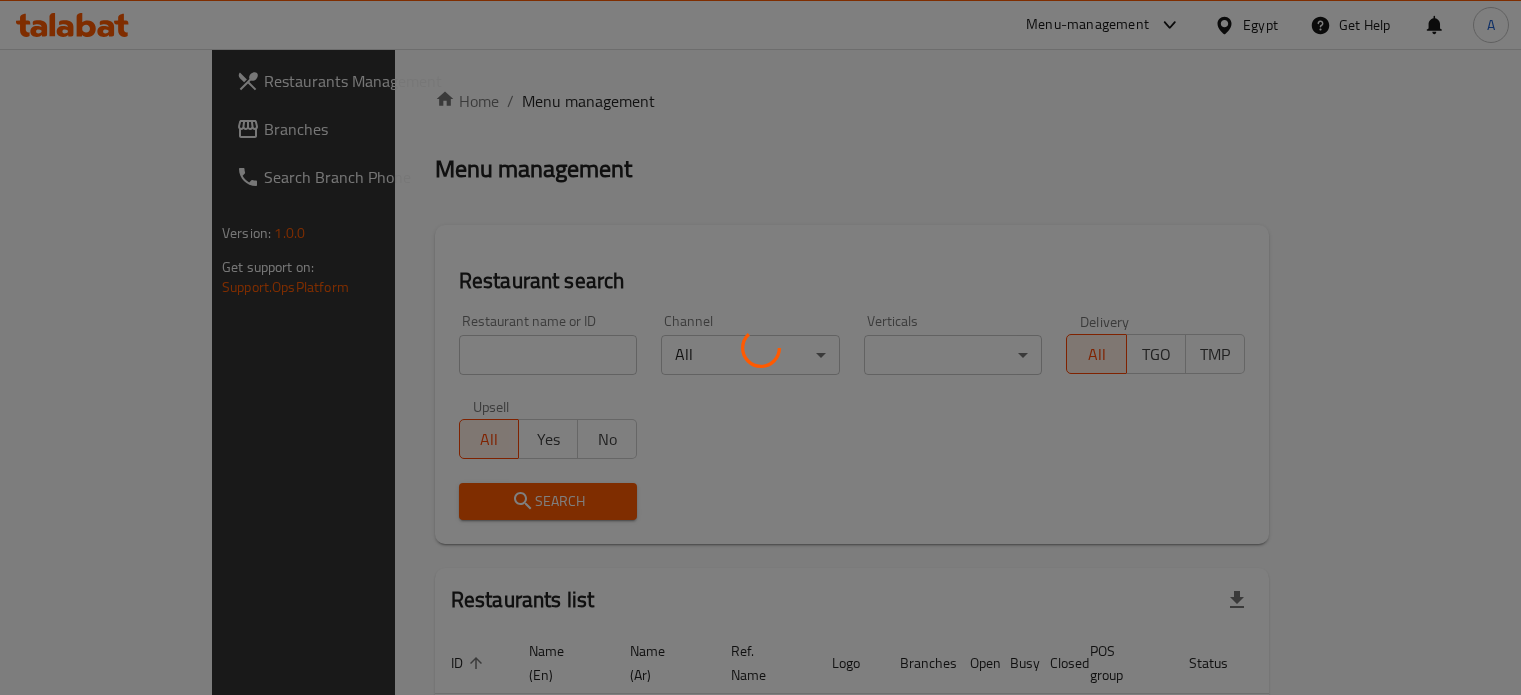 scroll, scrollTop: 0, scrollLeft: 0, axis: both 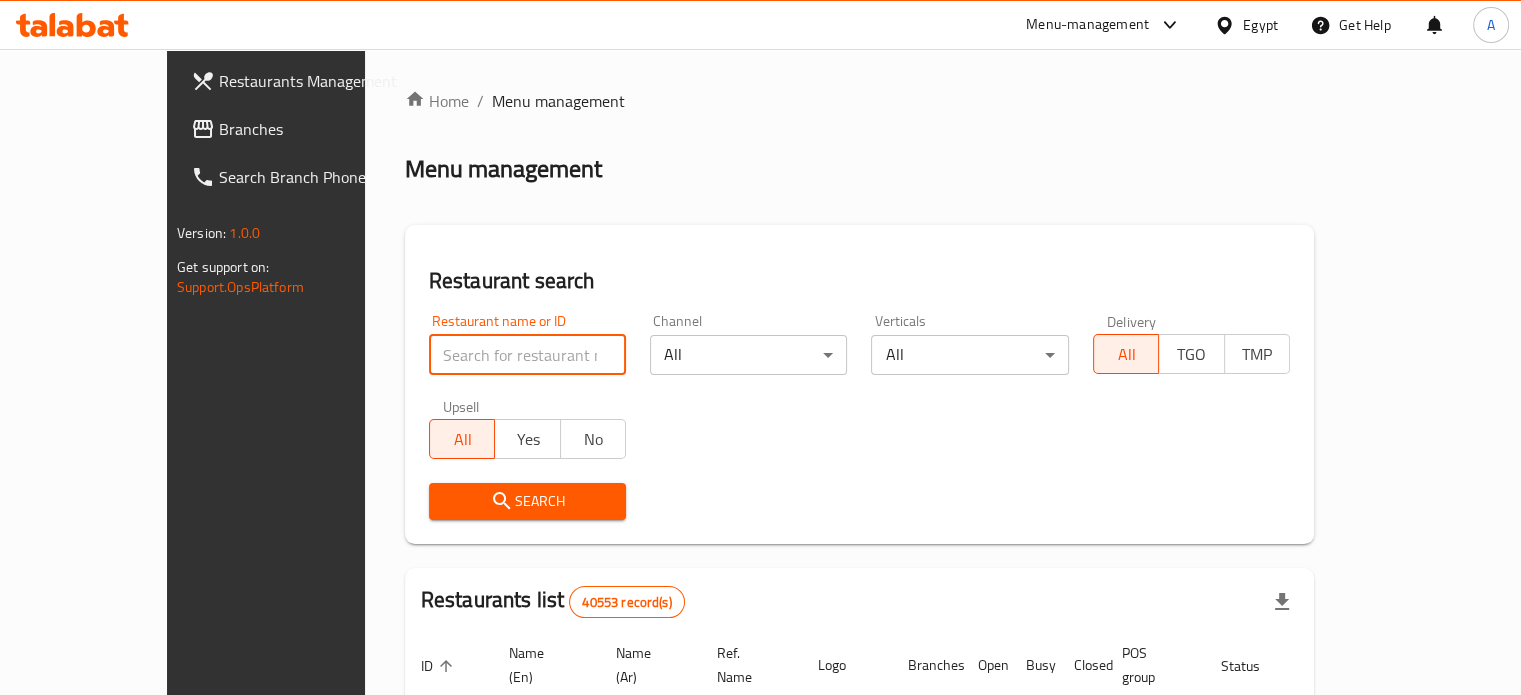 click at bounding box center (527, 355) 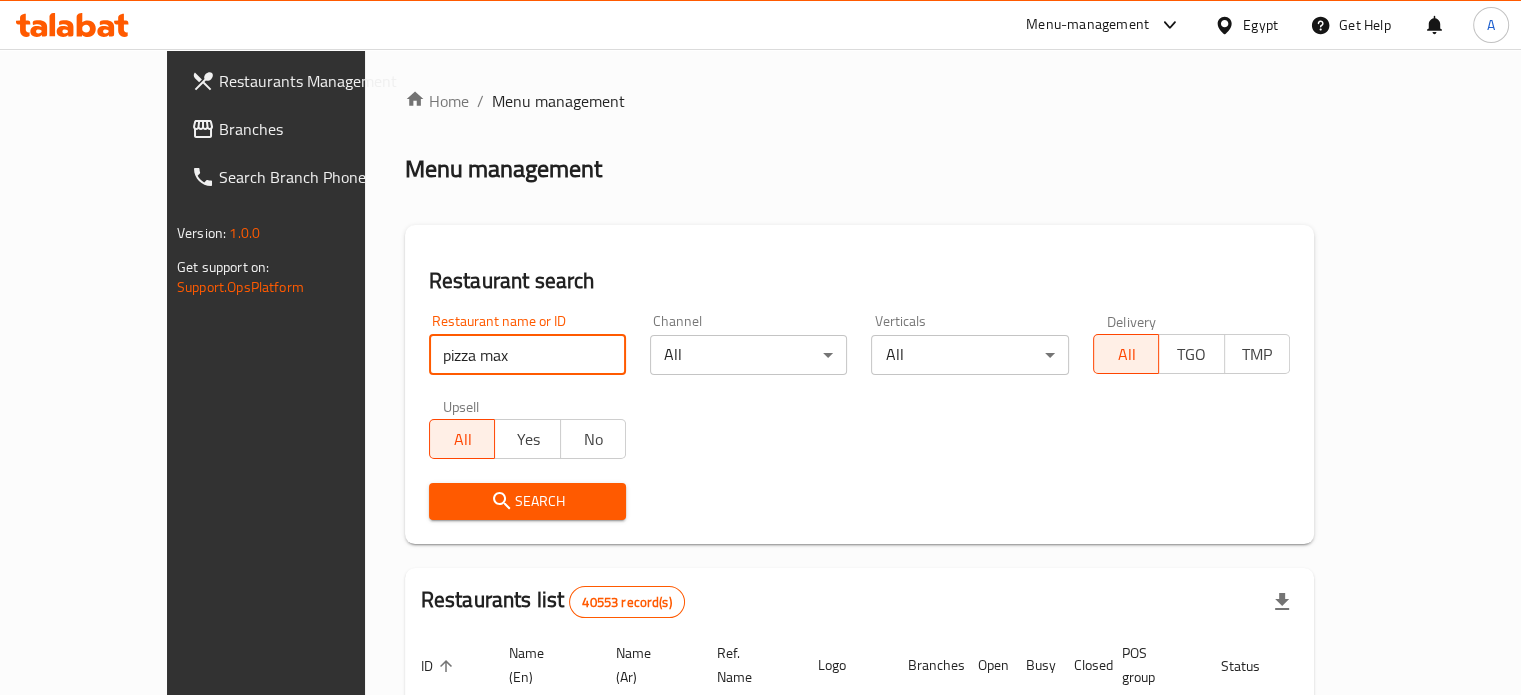 type on "pizza max" 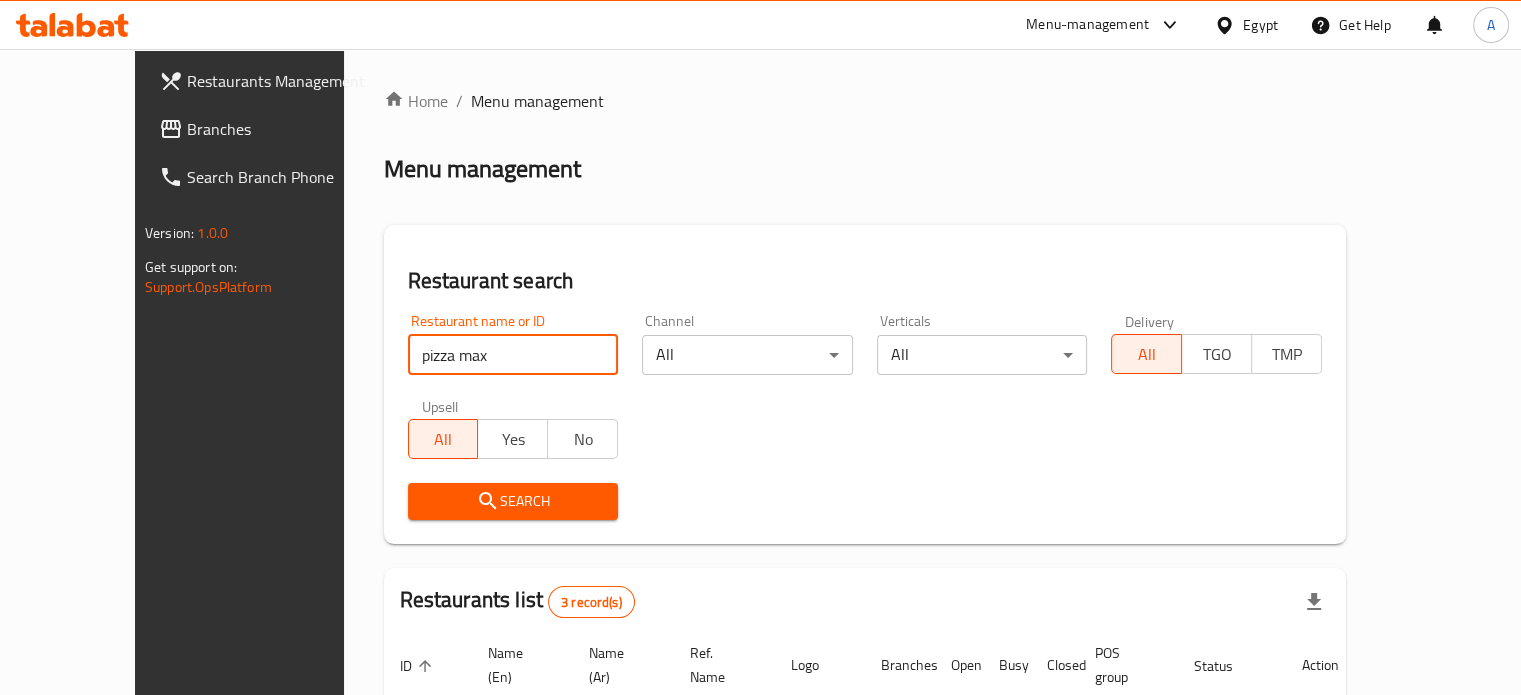 scroll, scrollTop: 297, scrollLeft: 0, axis: vertical 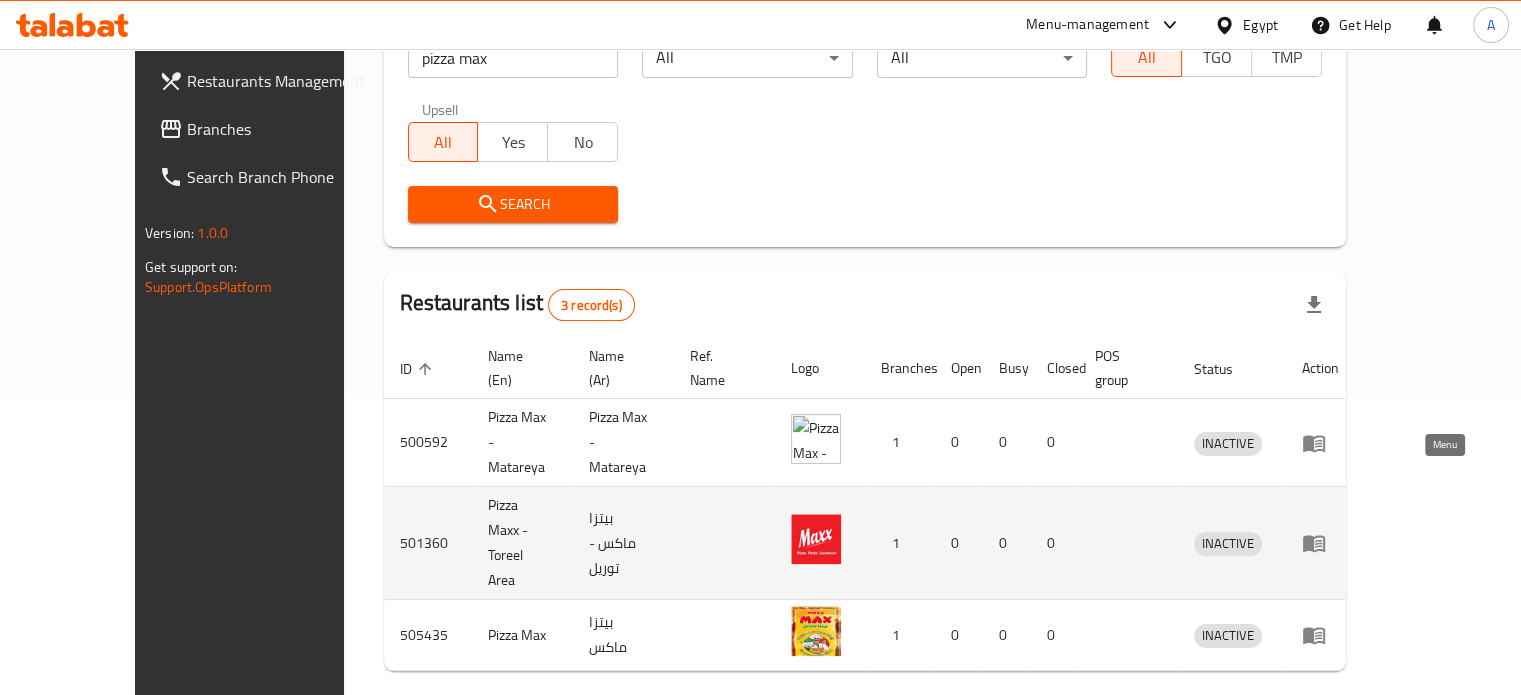 click at bounding box center [1320, 543] 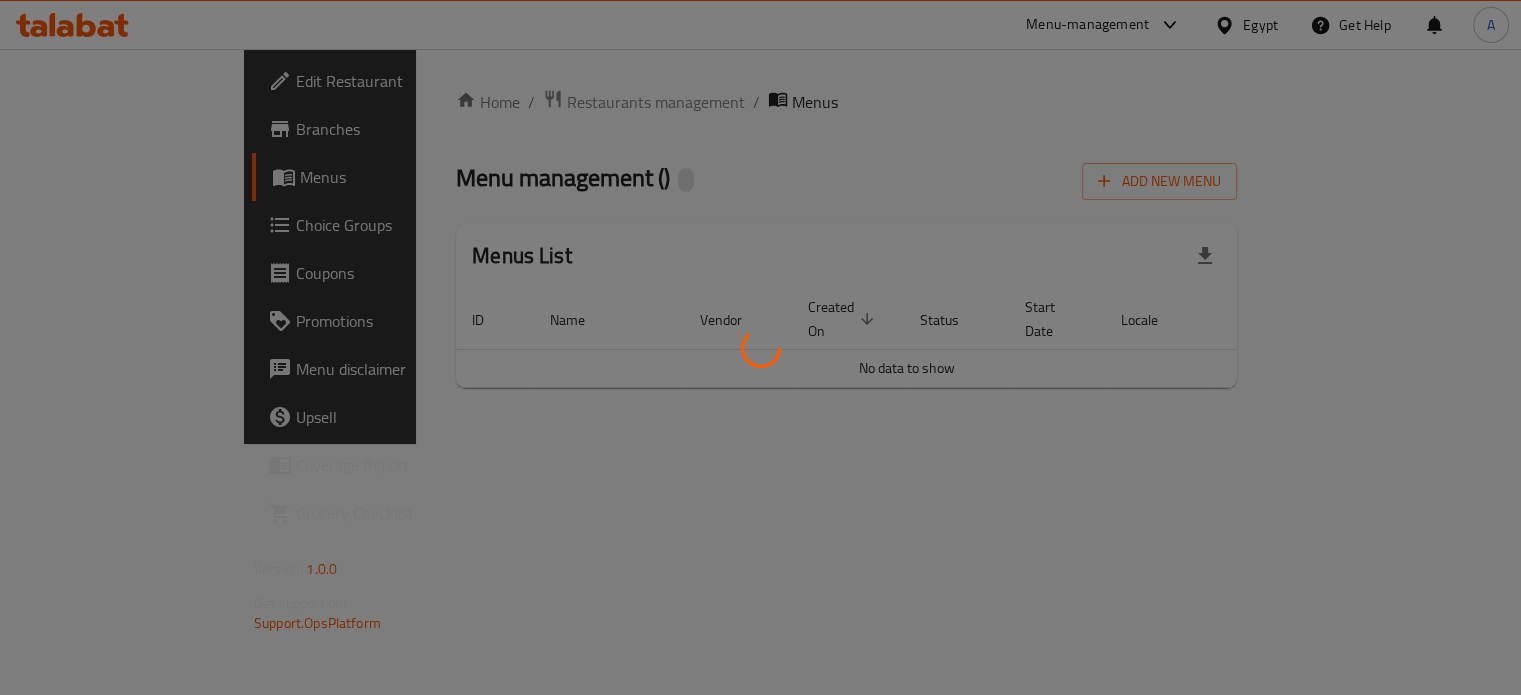 scroll, scrollTop: 0, scrollLeft: 0, axis: both 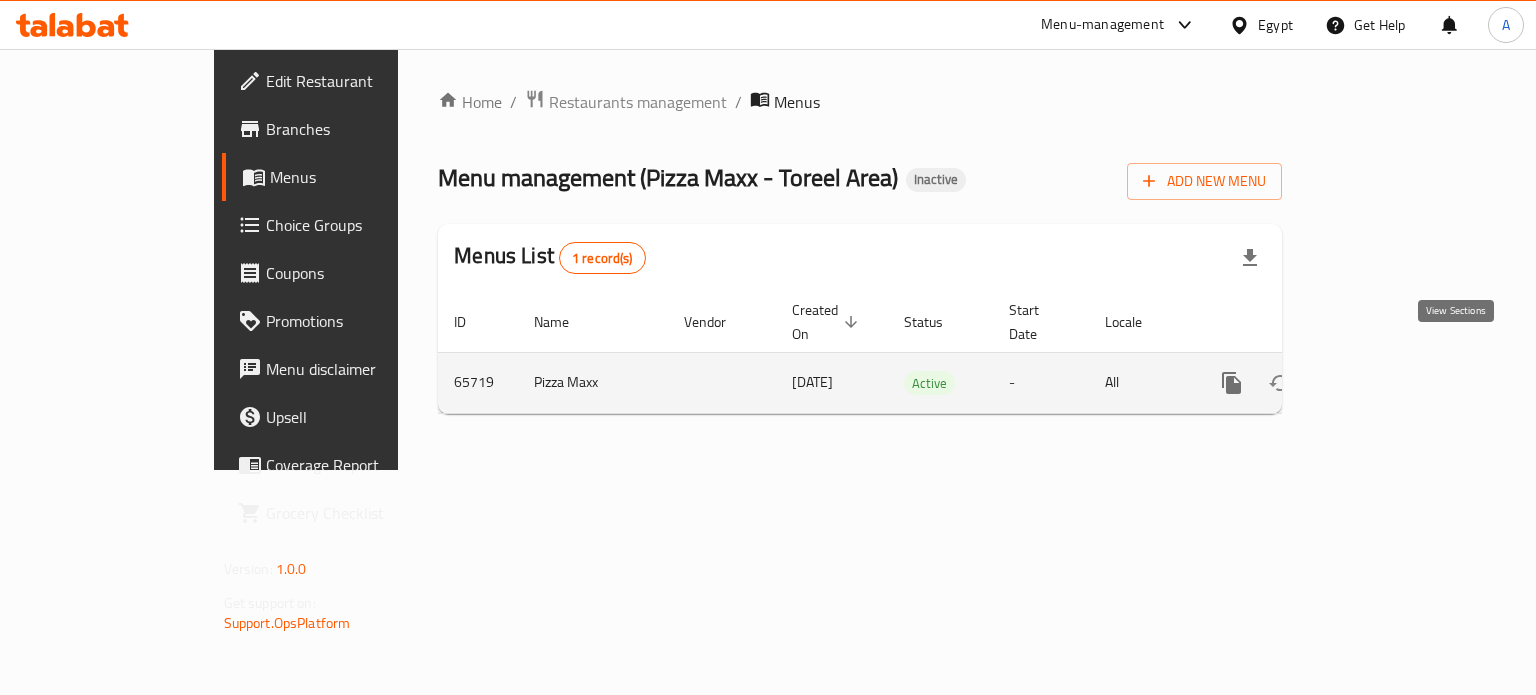 click 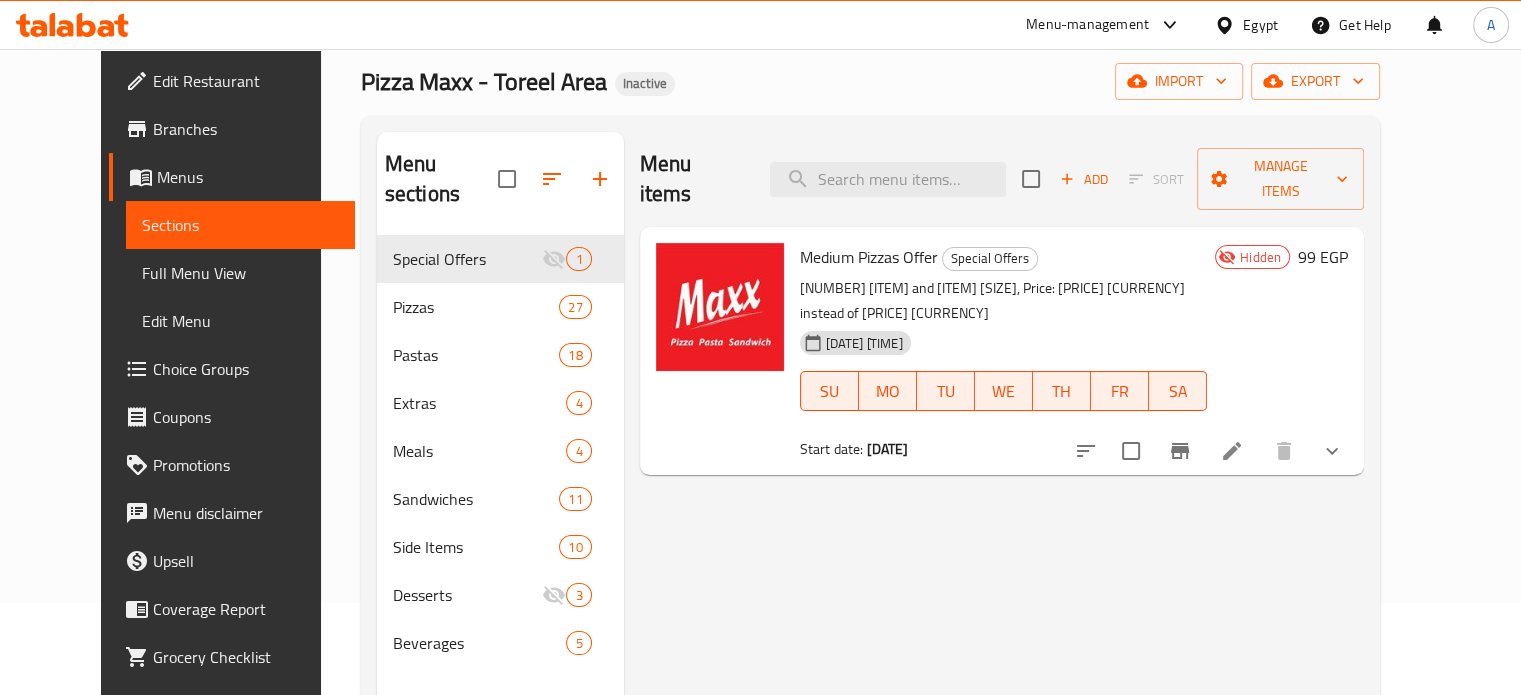 scroll, scrollTop: 107, scrollLeft: 0, axis: vertical 